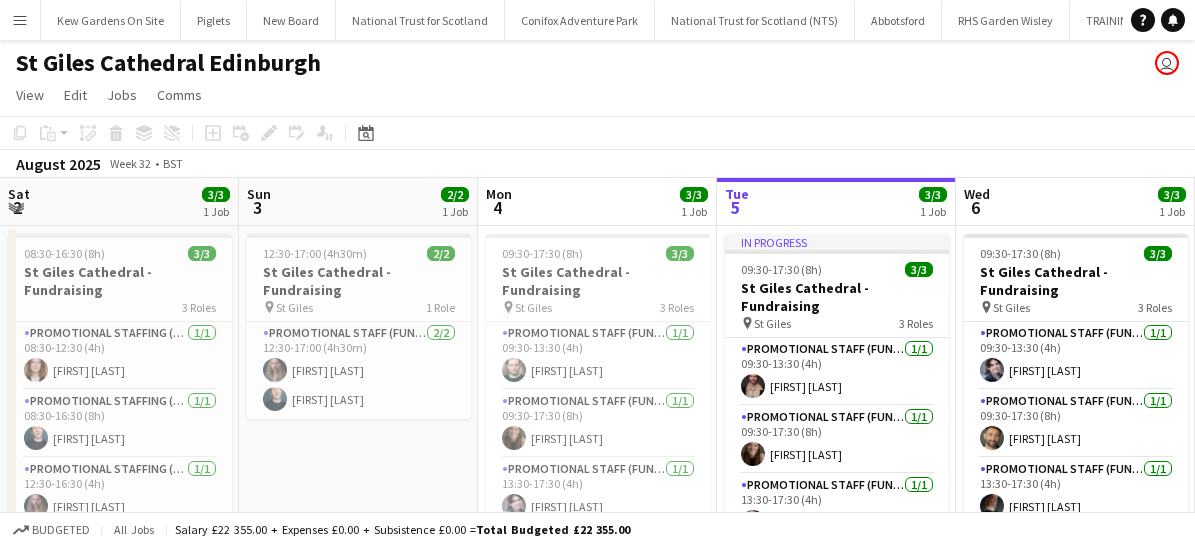 scroll, scrollTop: 0, scrollLeft: 0, axis: both 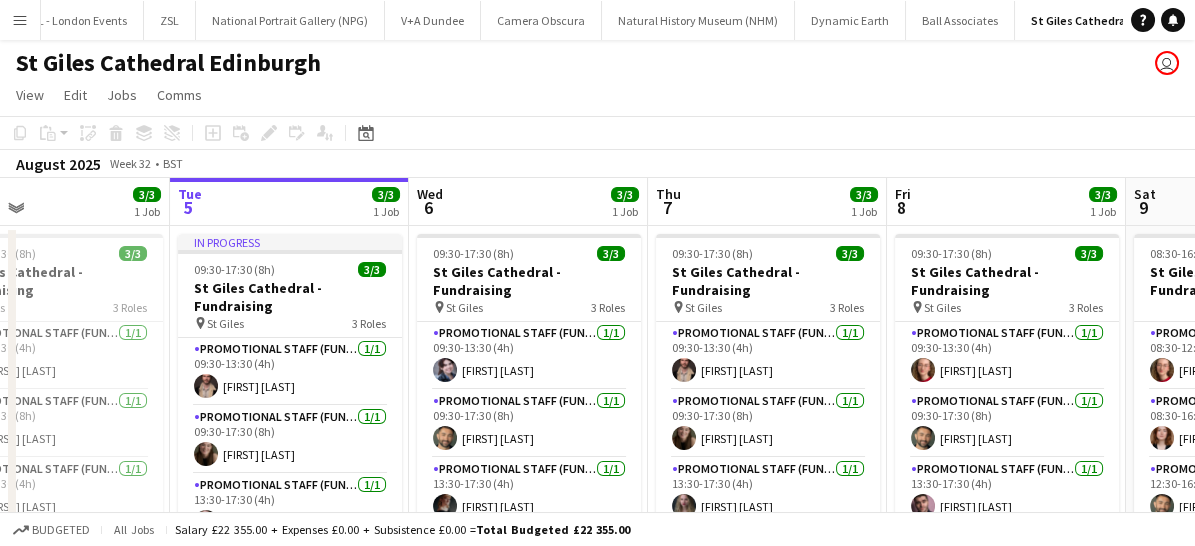 click on "Menu" at bounding box center (20, 20) 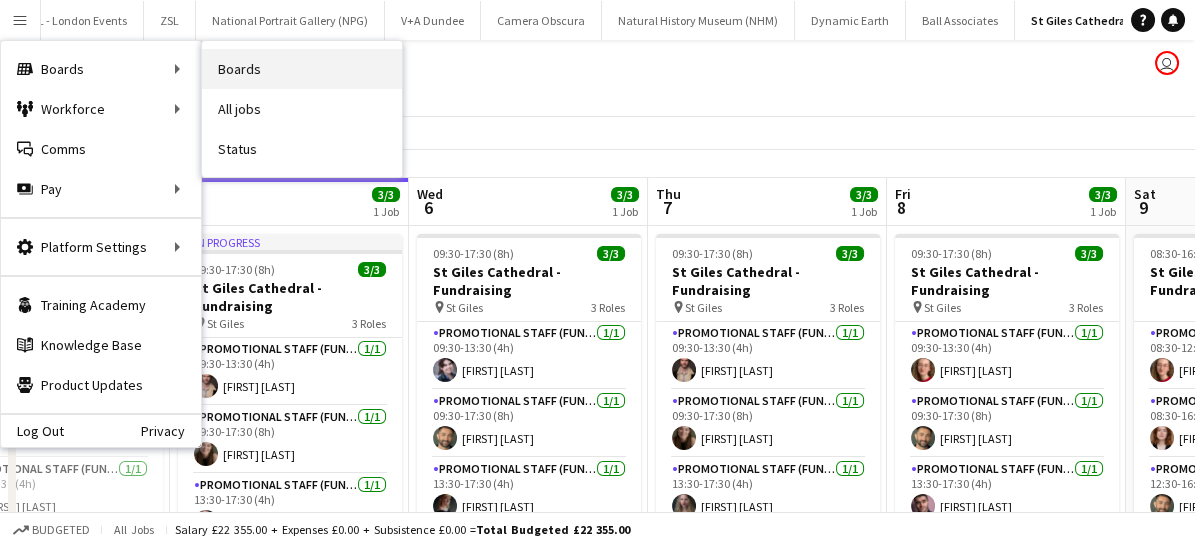 click on "Boards" at bounding box center (302, 69) 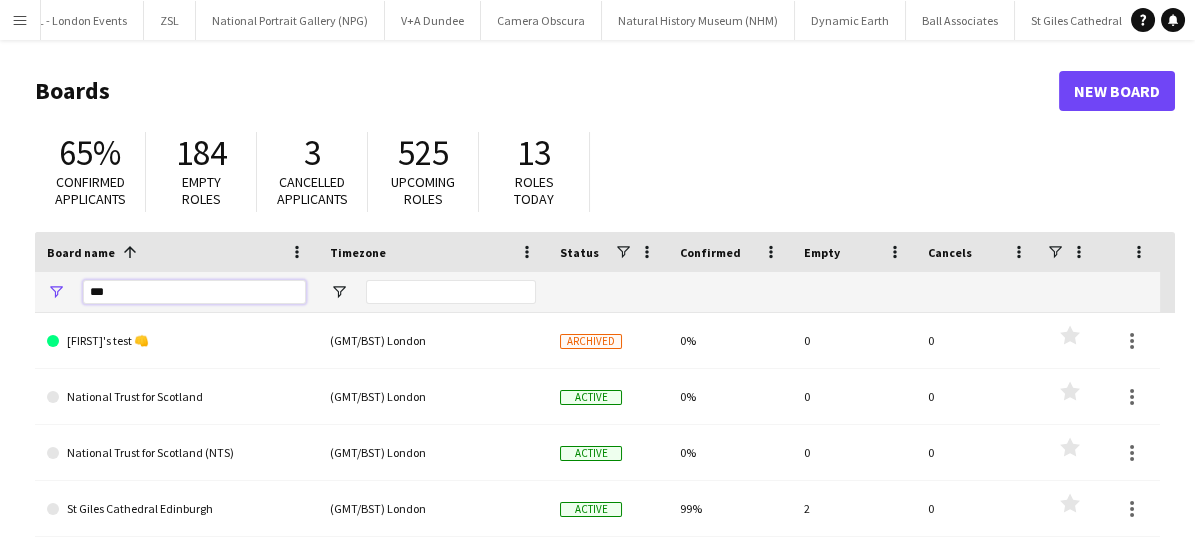 drag, startPoint x: 155, startPoint y: 287, endPoint x: 56, endPoint y: 277, distance: 99.50377 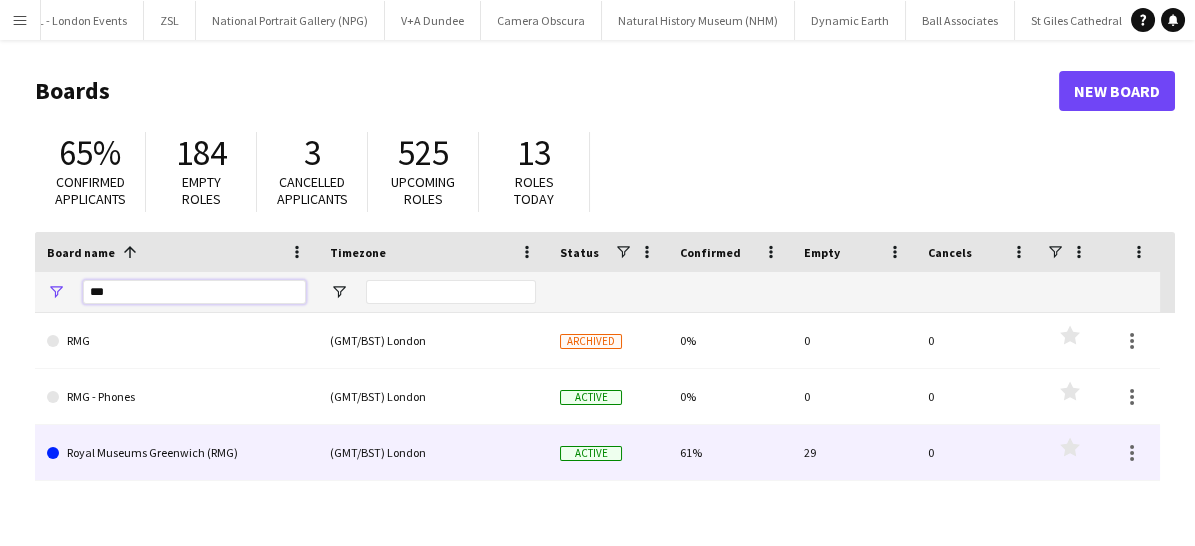 type on "***" 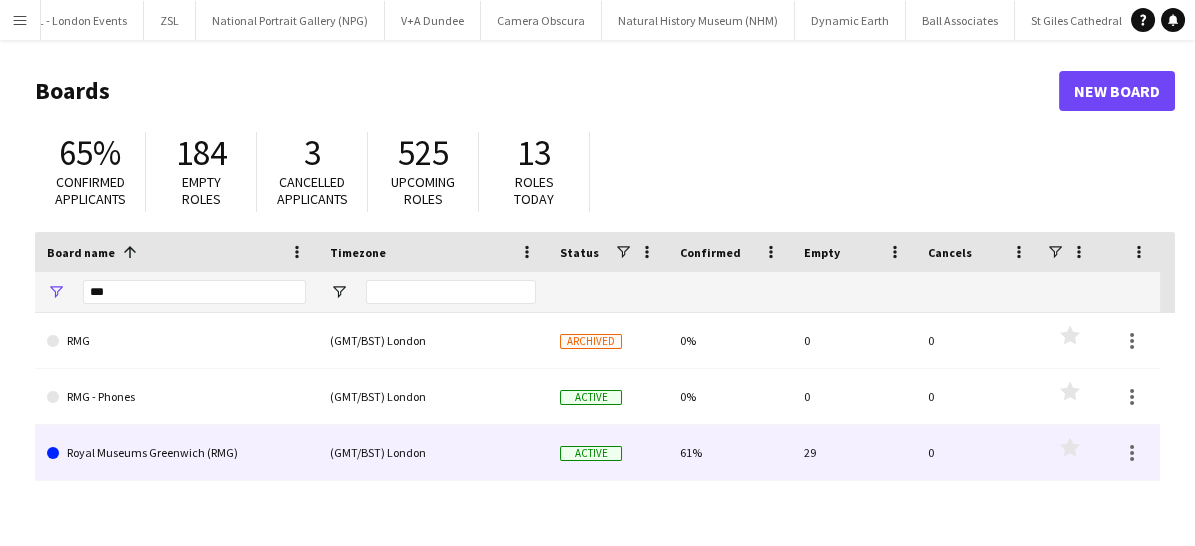 click on "Royal Museums Greenwich (RMG)" 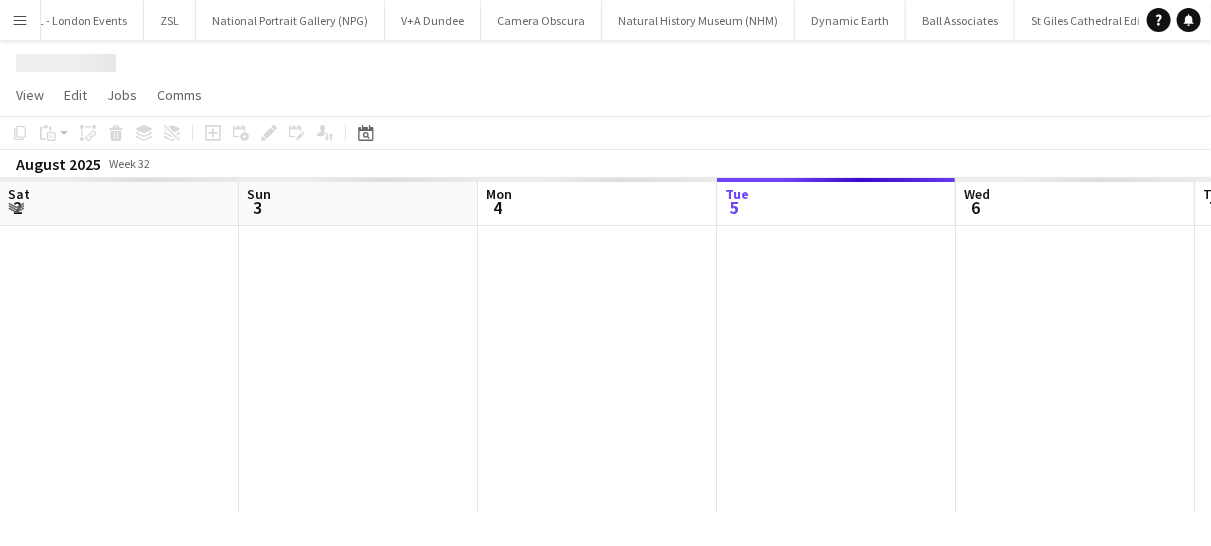 scroll, scrollTop: 0, scrollLeft: 478, axis: horizontal 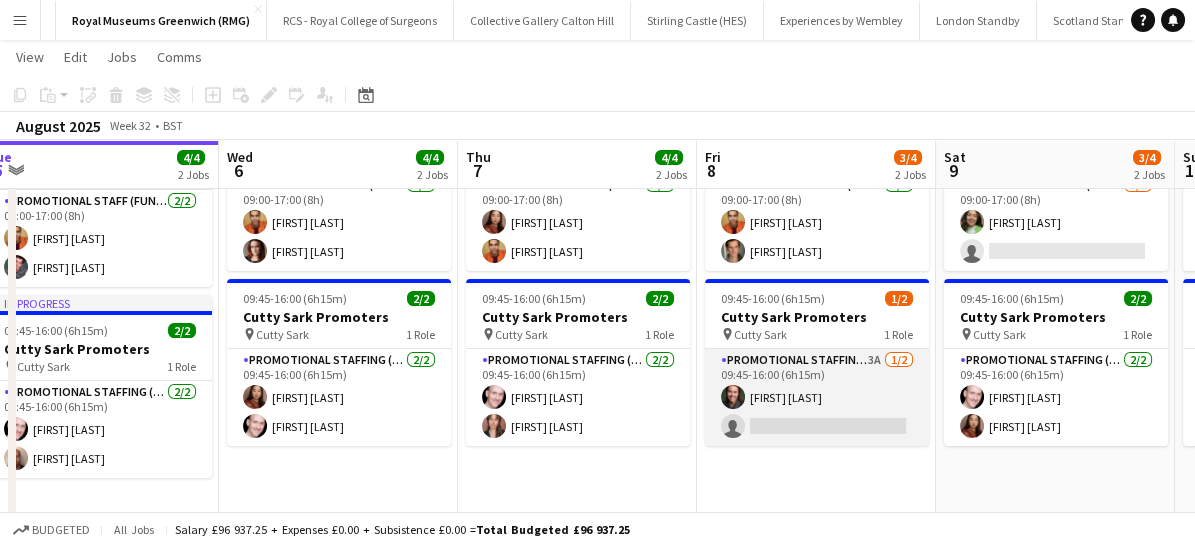 click on "Promotional Staffing (Brand Ambassadors)   3A   1/2   09:45-16:00 (6h15m)
[FIRST] [LAST]
single-neutral-actions" at bounding box center [817, 397] 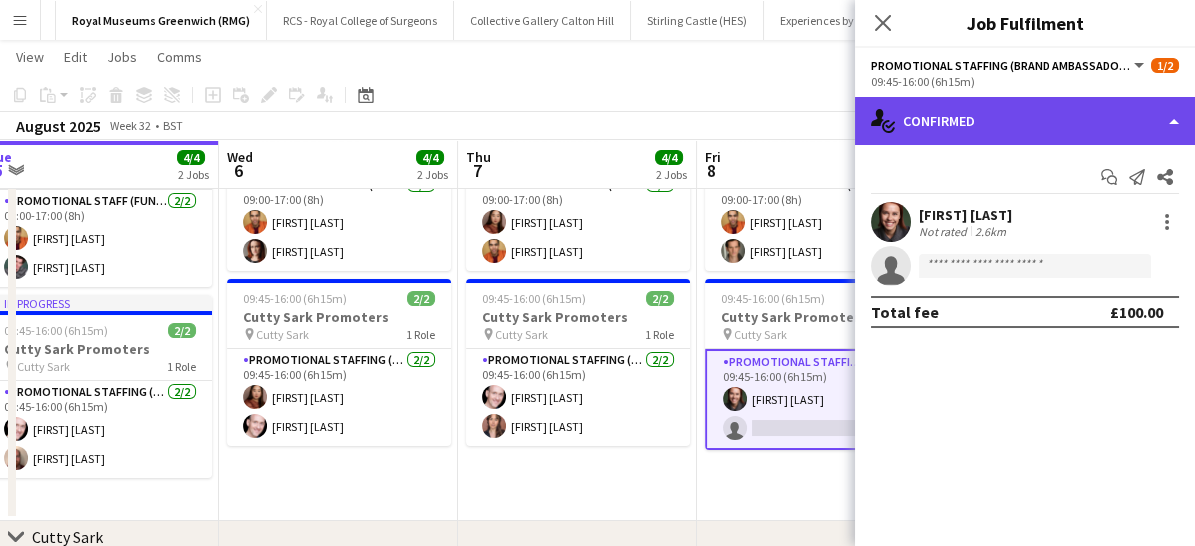 click on "single-neutral-actions-check-2
Confirmed" 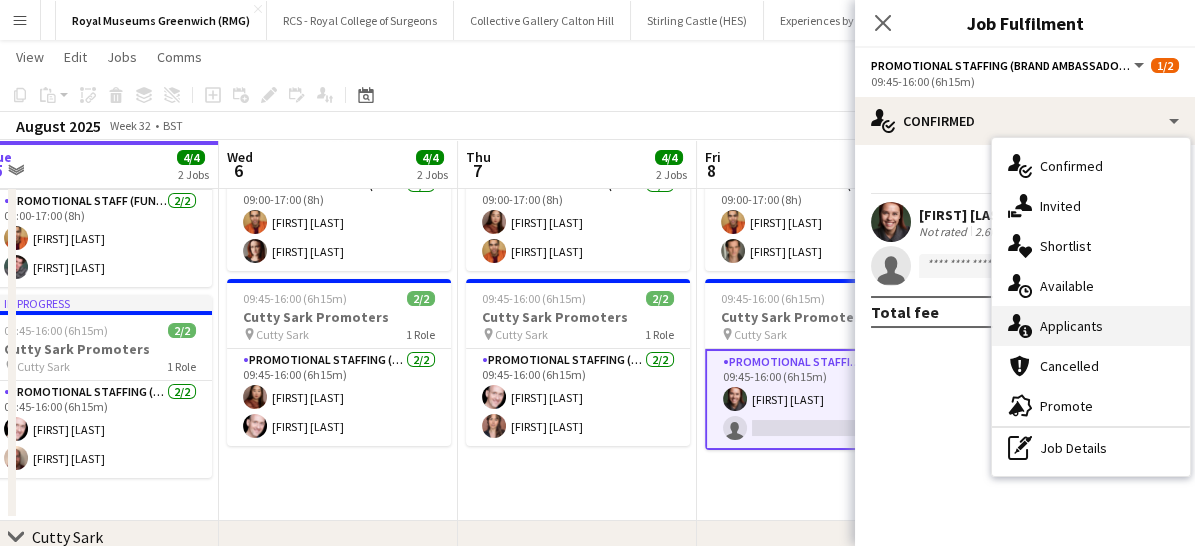 click on "single-neutral-actions-information
Applicants" at bounding box center [1091, 326] 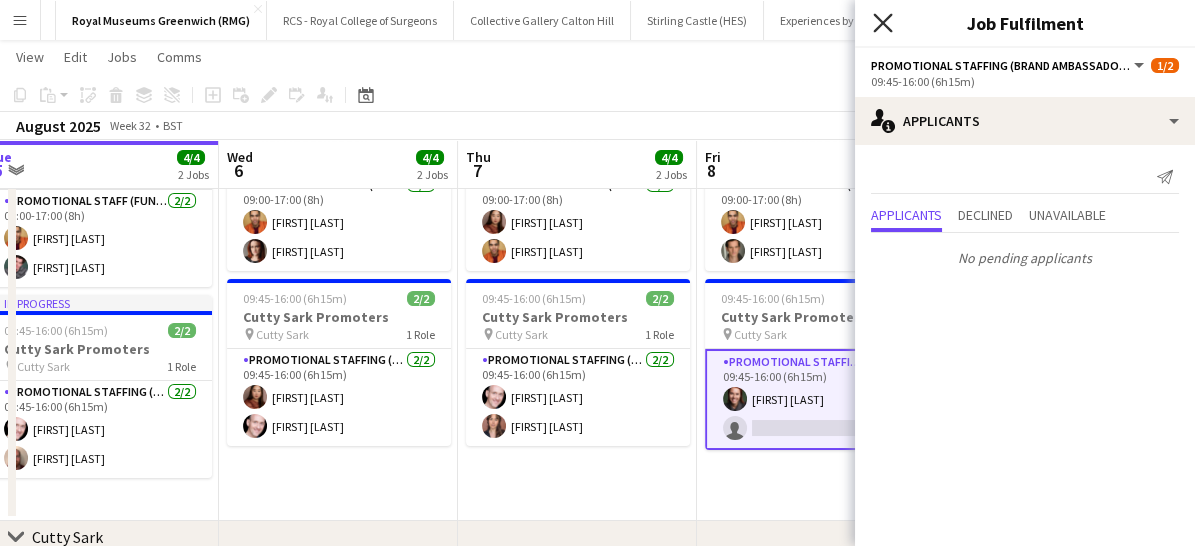 click on "Close pop-in" 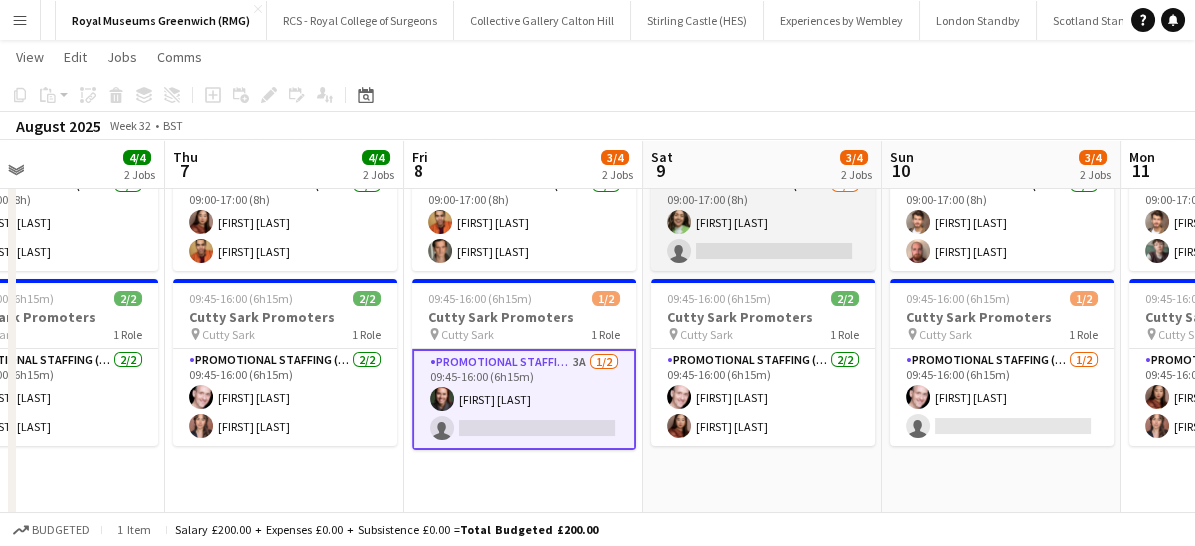 scroll, scrollTop: 0, scrollLeft: 618, axis: horizontal 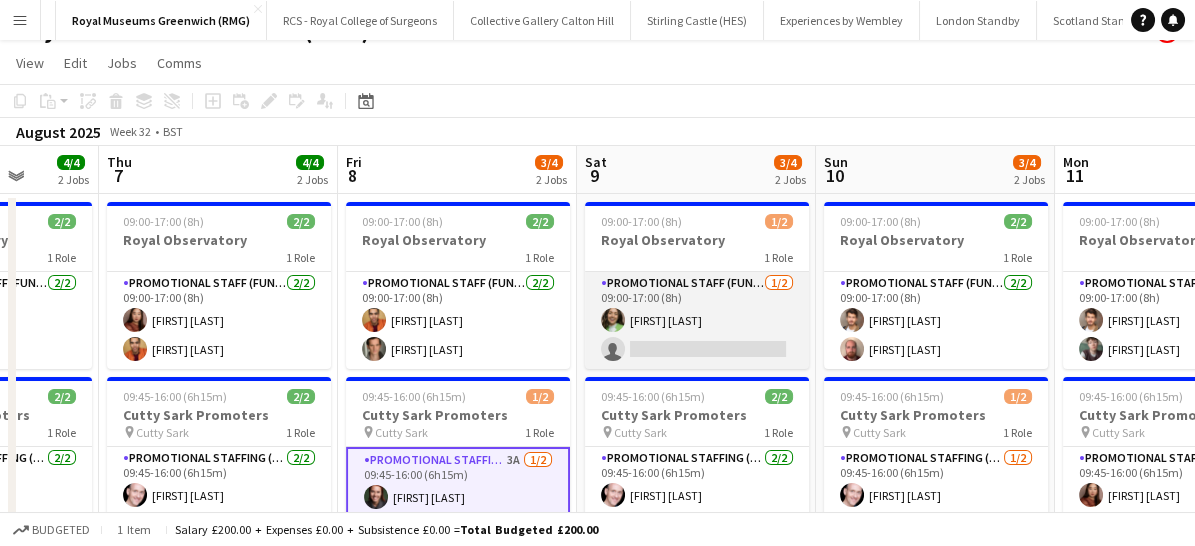click on "Promotional Staff (Fundraiser)   1/2   09:00-17:00 (8h)
[FIRST] [LAST]
single-neutral-actions" at bounding box center (697, 320) 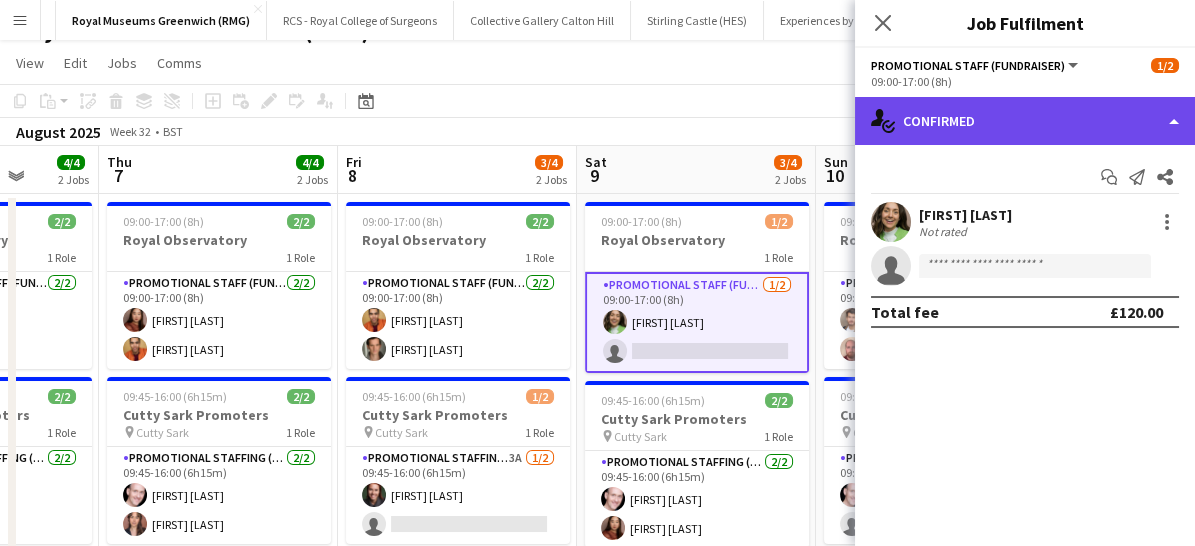 click on "single-neutral-actions-check-2
Confirmed" 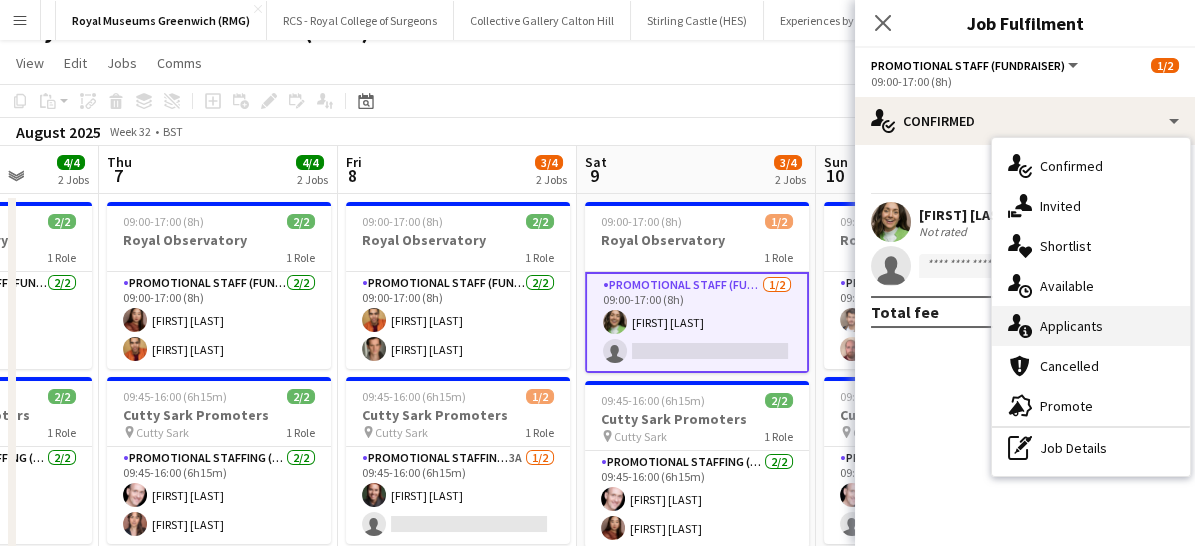 click on "single-neutral-actions-information
Applicants" at bounding box center (1091, 326) 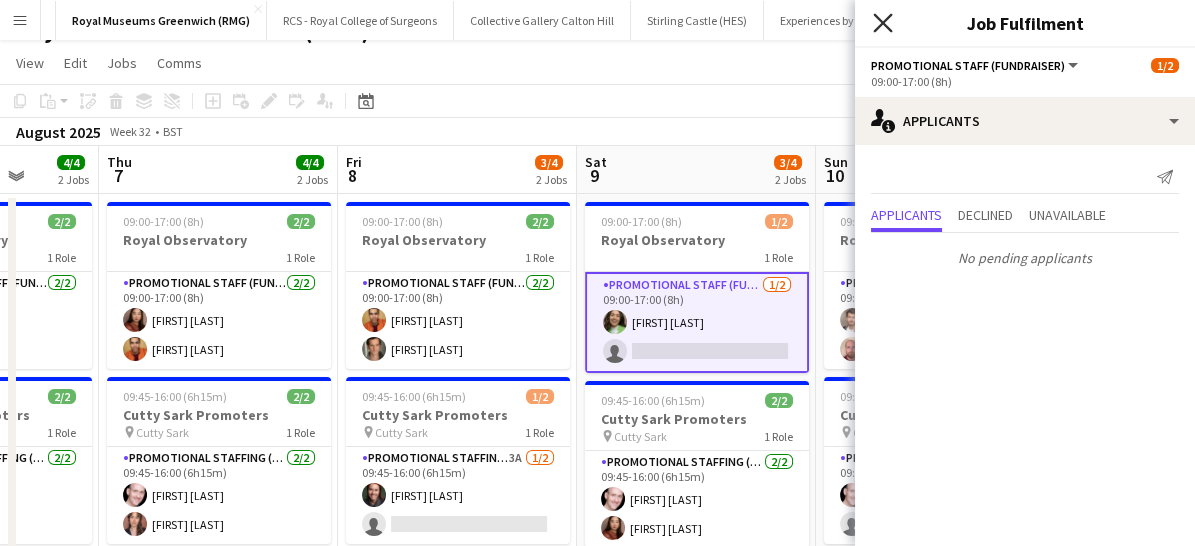 click on "Close pop-in" 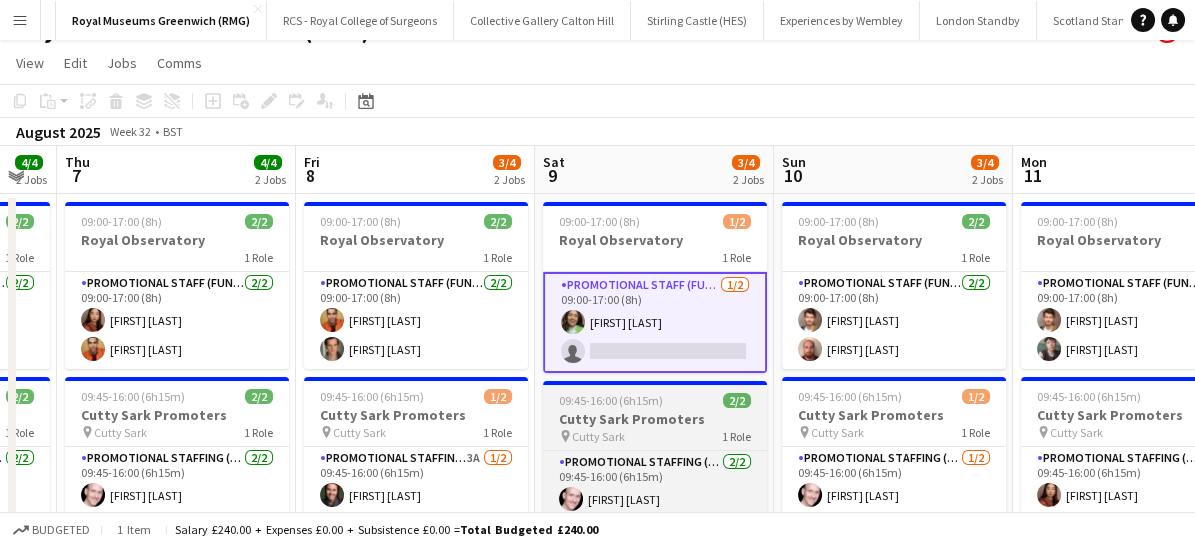 scroll, scrollTop: 0, scrollLeft: 662, axis: horizontal 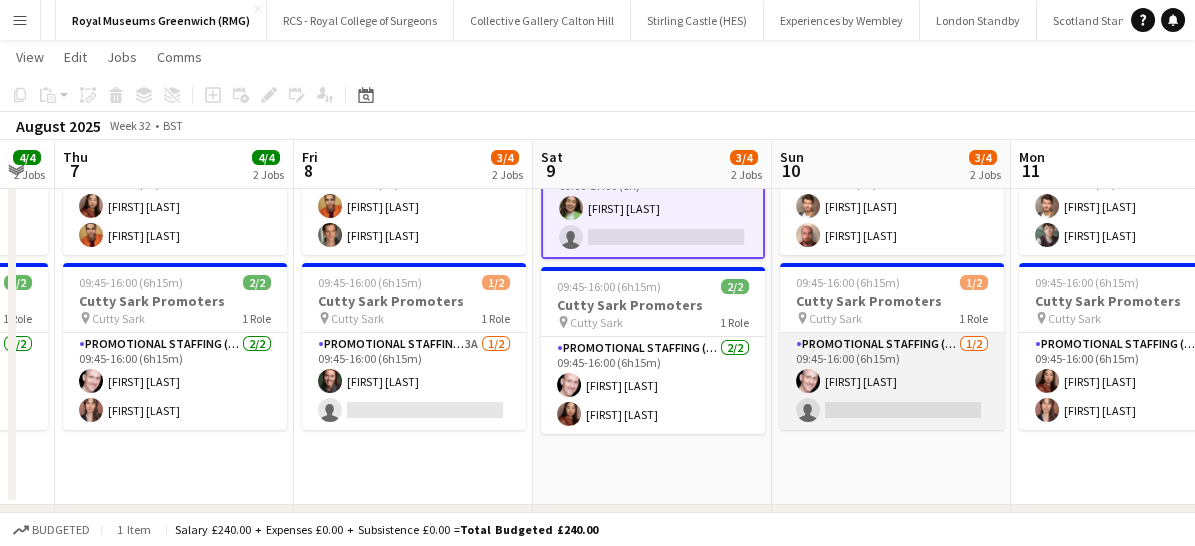 click on "Promotional Staffing (Brand Ambassadors)   1/2   09:45-16:00 (6h15m)
[FIRST] [LAST]
single-neutral-actions" at bounding box center [892, 381] 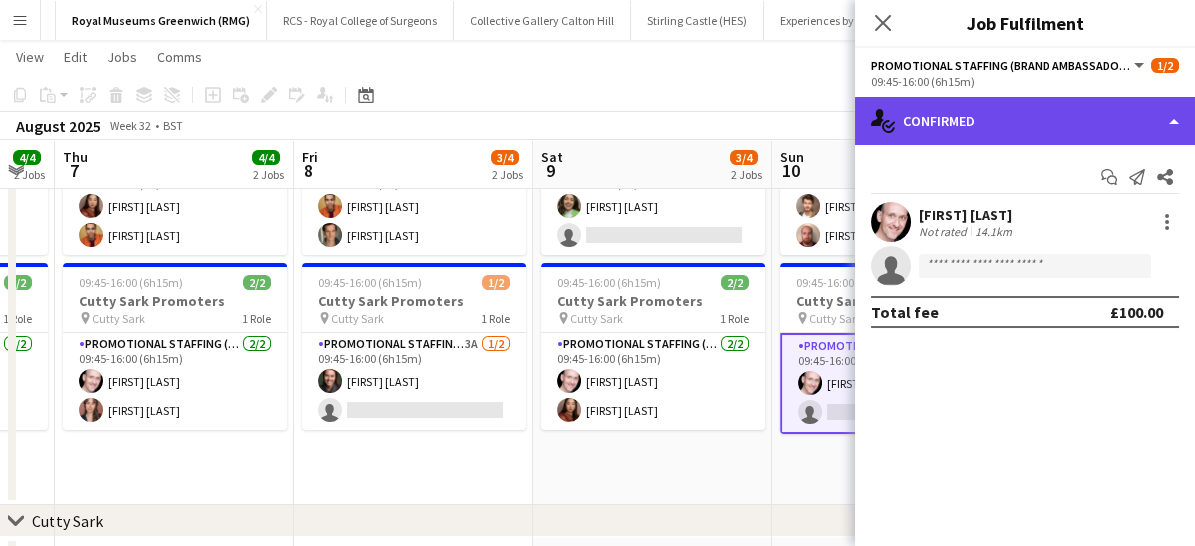 click on "single-neutral-actions-check-2
Confirmed" 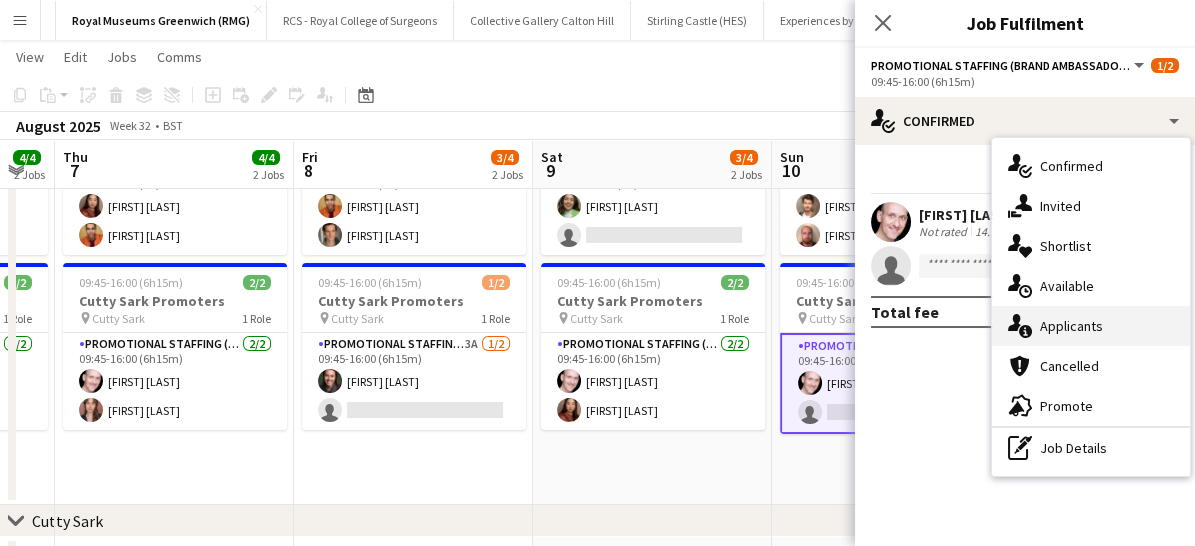 click on "single-neutral-actions-information
Applicants" at bounding box center (1091, 326) 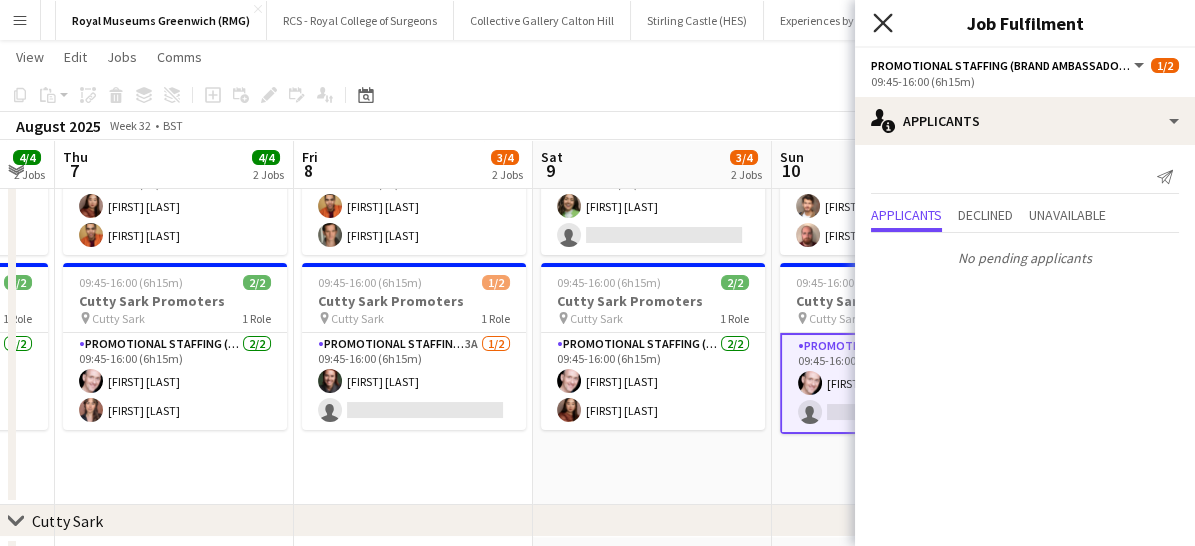 click on "Close pop-in" 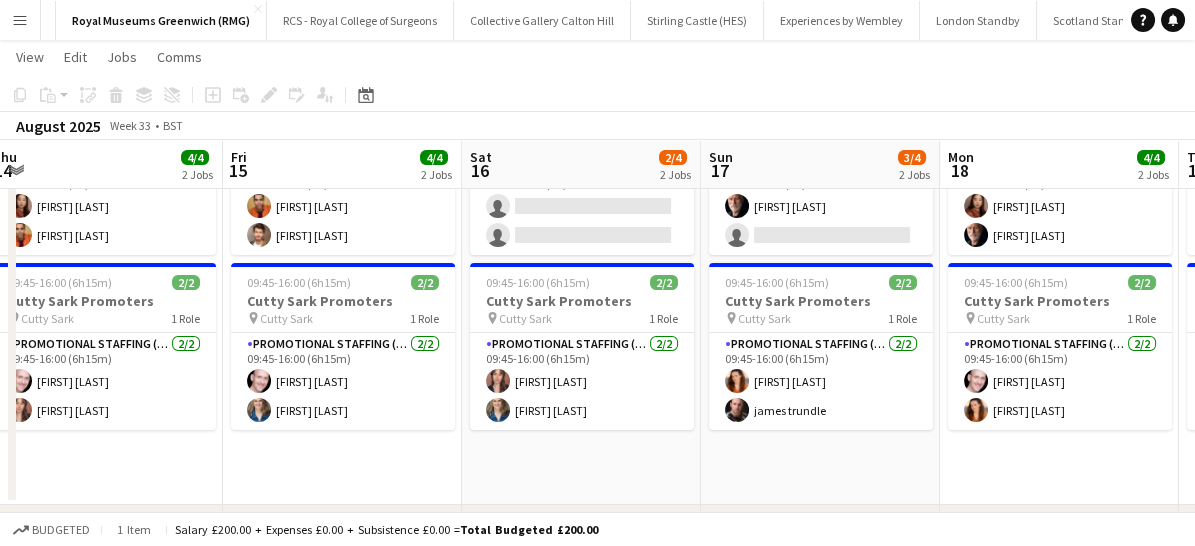 scroll, scrollTop: 0, scrollLeft: 732, axis: horizontal 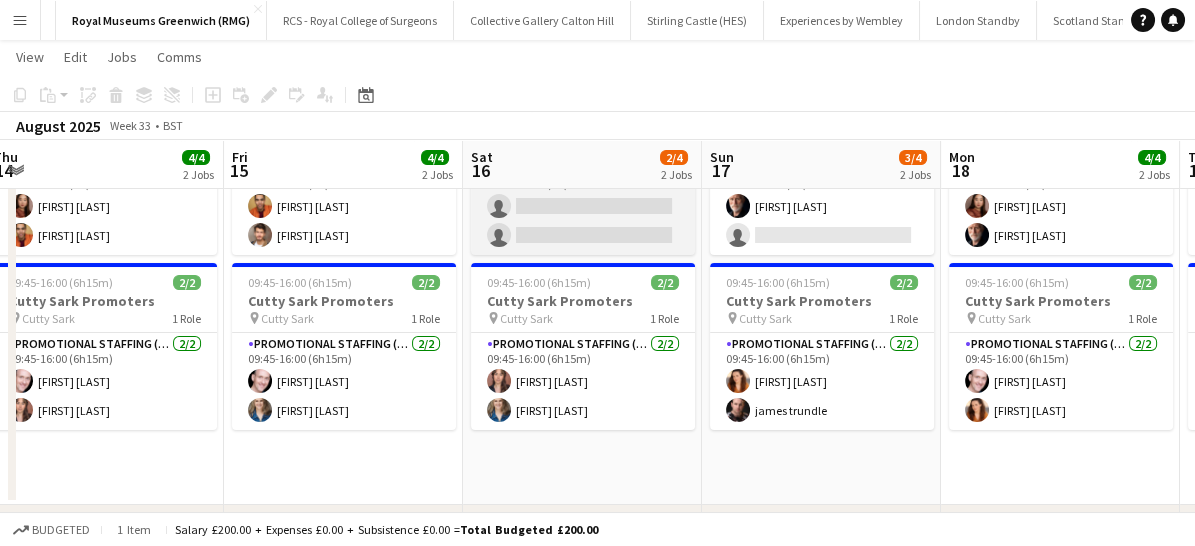 click on "Promotional Staff (Fundraiser)   0/2   09:00-17:00 (8h)
single-neutral-actions
single-neutral-actions" at bounding box center (583, 206) 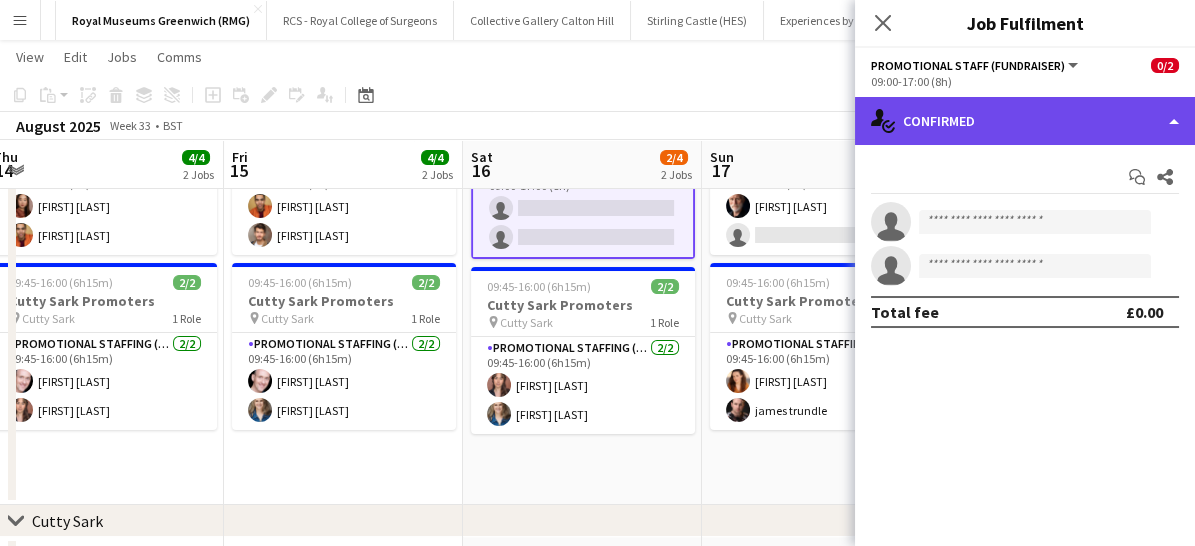 click on "single-neutral-actions-check-2
Confirmed" 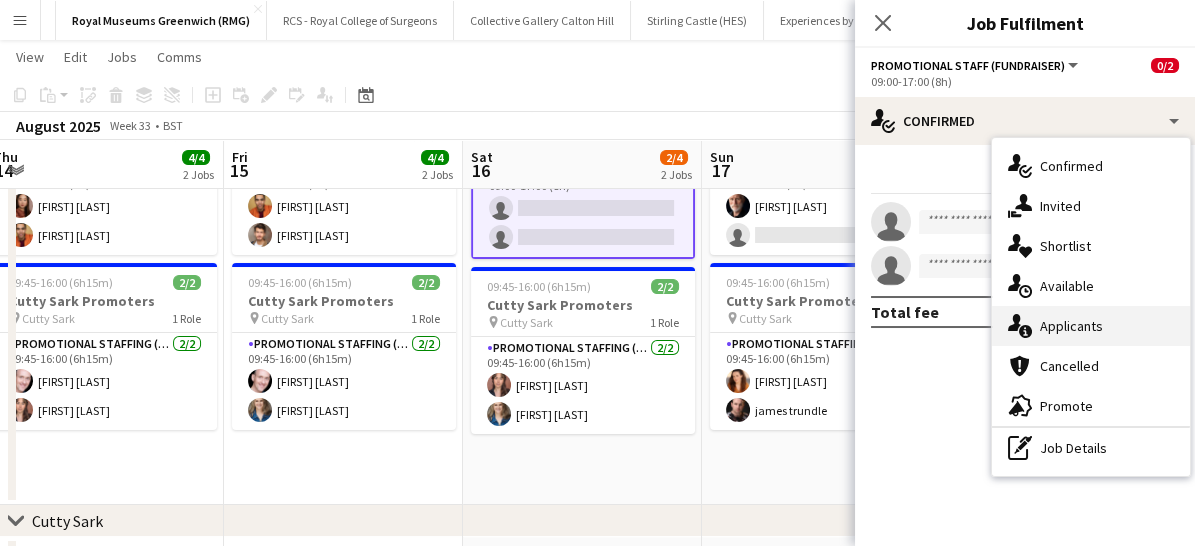 click on "single-neutral-actions-information
Applicants" at bounding box center (1091, 326) 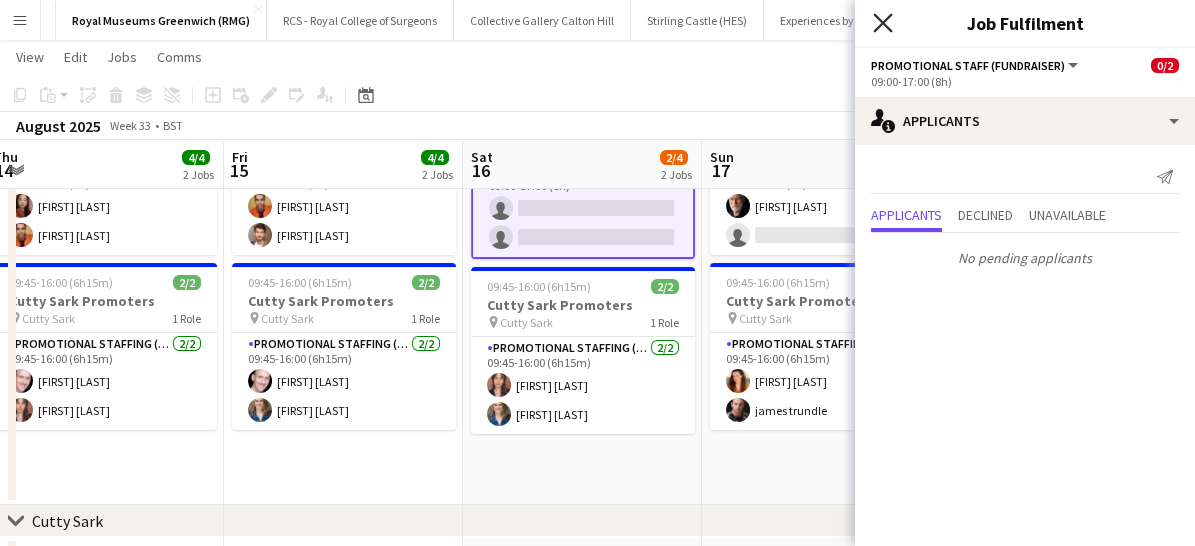 click 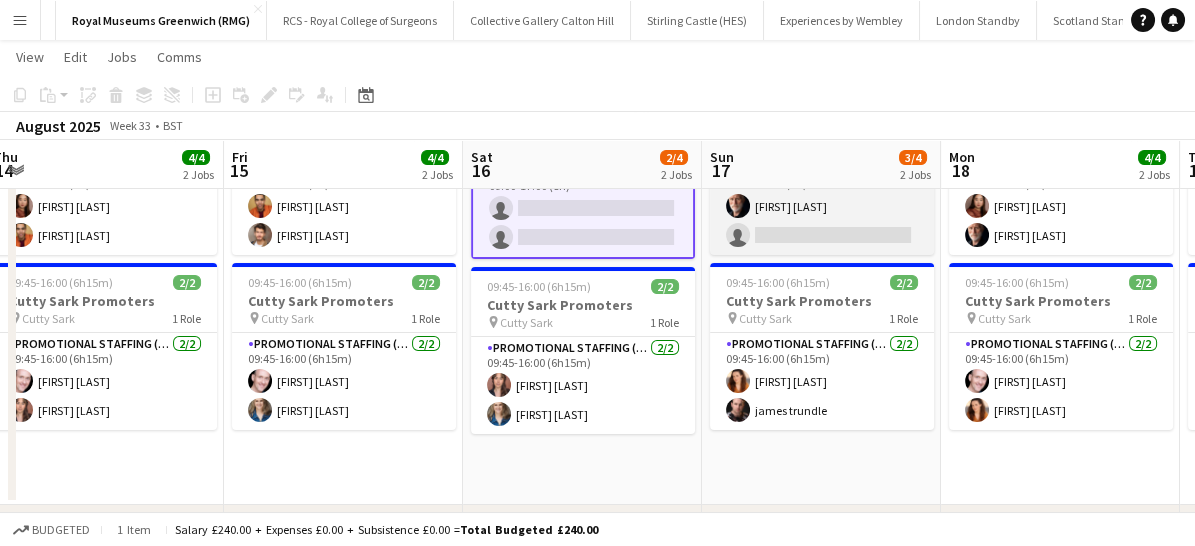 click on "Promotional Staff (Fundraiser)   1/2   09:00-17:00 (8h)
[FIRST] [LAST]
single-neutral-actions" at bounding box center [822, 206] 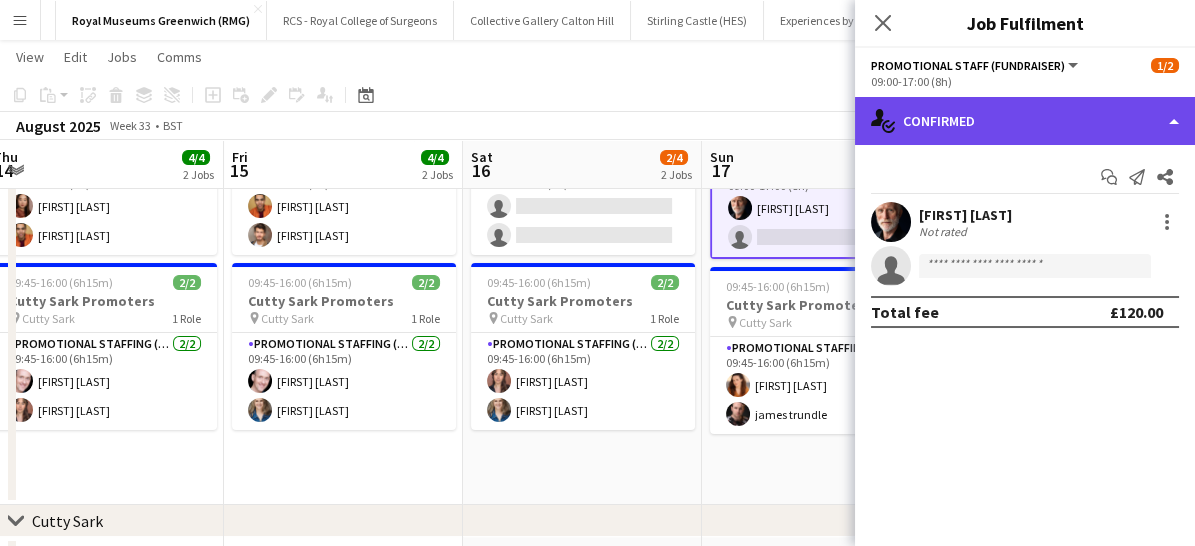 click on "single-neutral-actions-check-2
Confirmed" 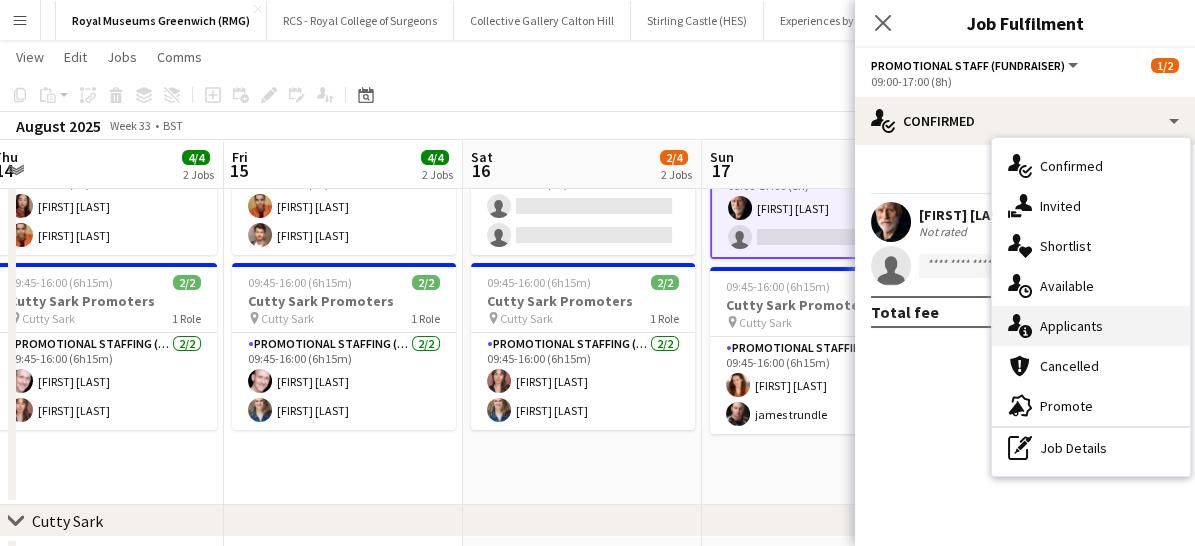click on "single-neutral-actions-information
Applicants" at bounding box center (1091, 326) 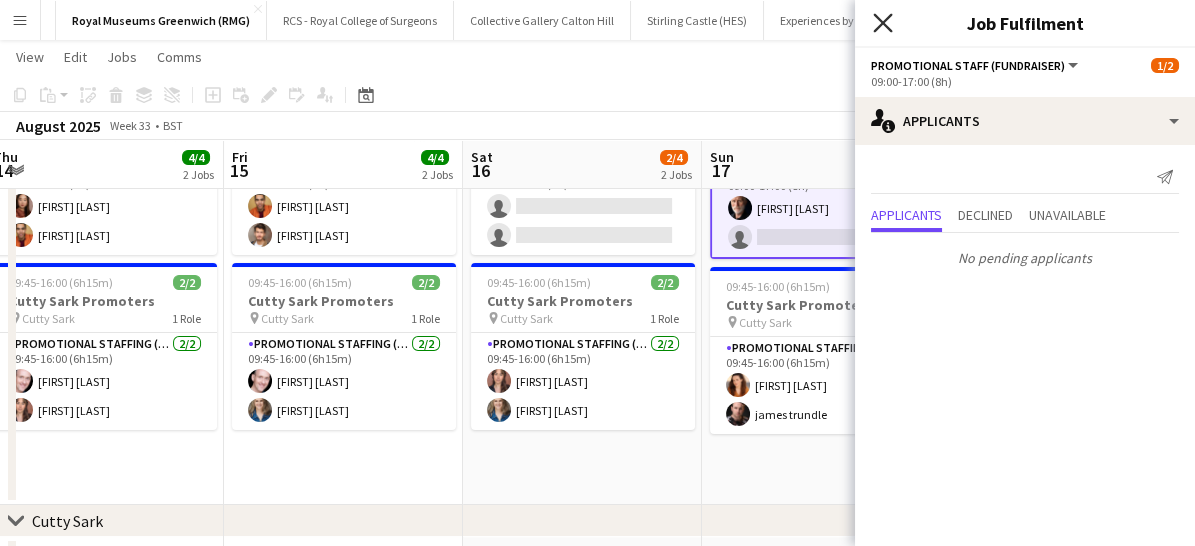 click on "Close pop-in" 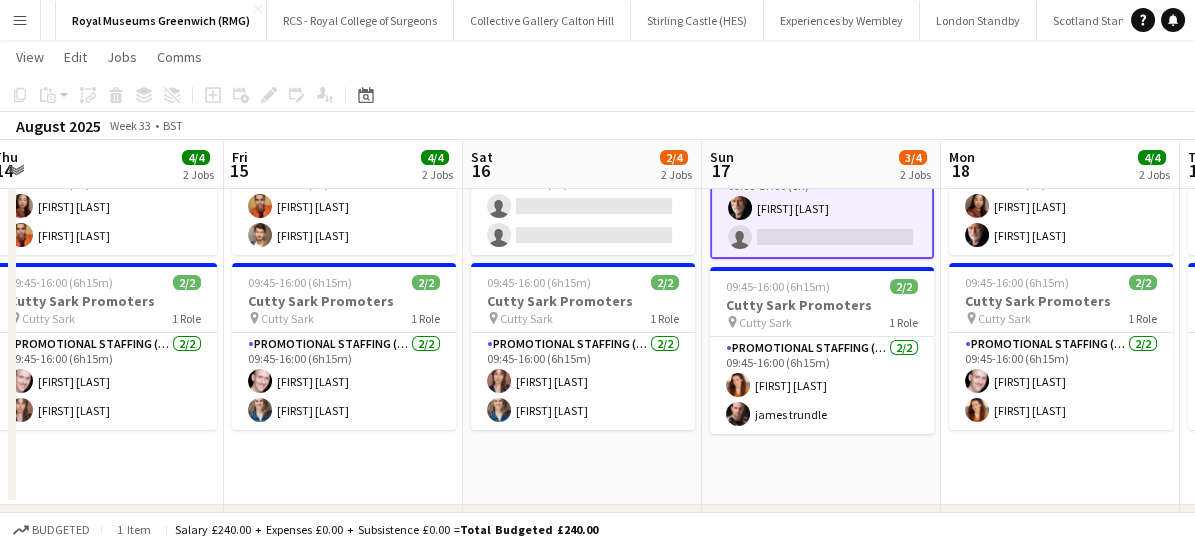 scroll, scrollTop: 0, scrollLeft: 0, axis: both 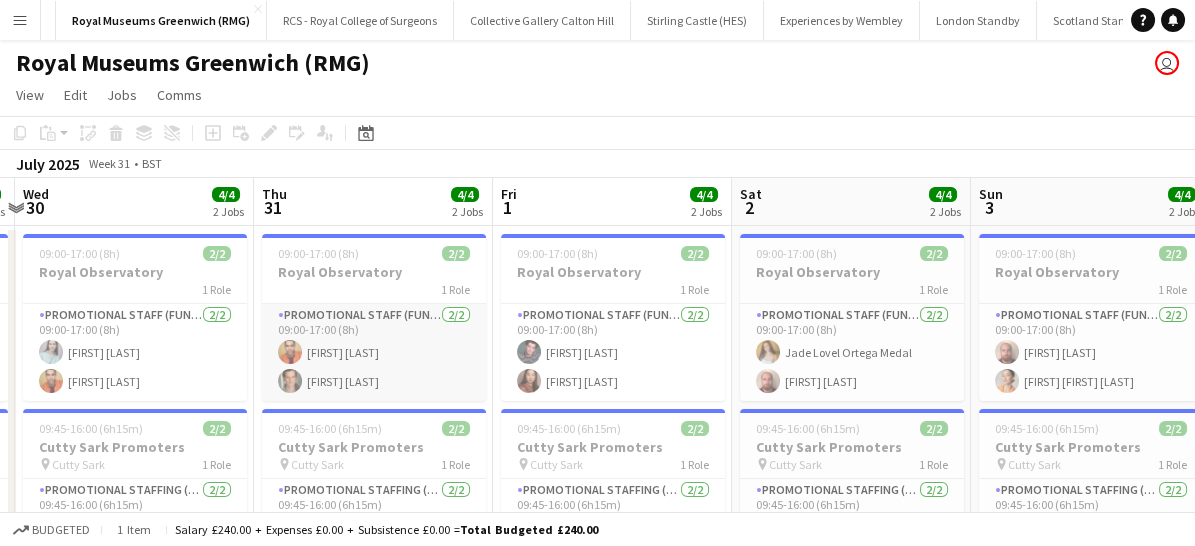 click on "Promotional Staff (Fundraiser)   2/2   09:00-17:00 (8h)
[FIRST] [LAST] [FIRST] [LAST]" at bounding box center (374, 352) 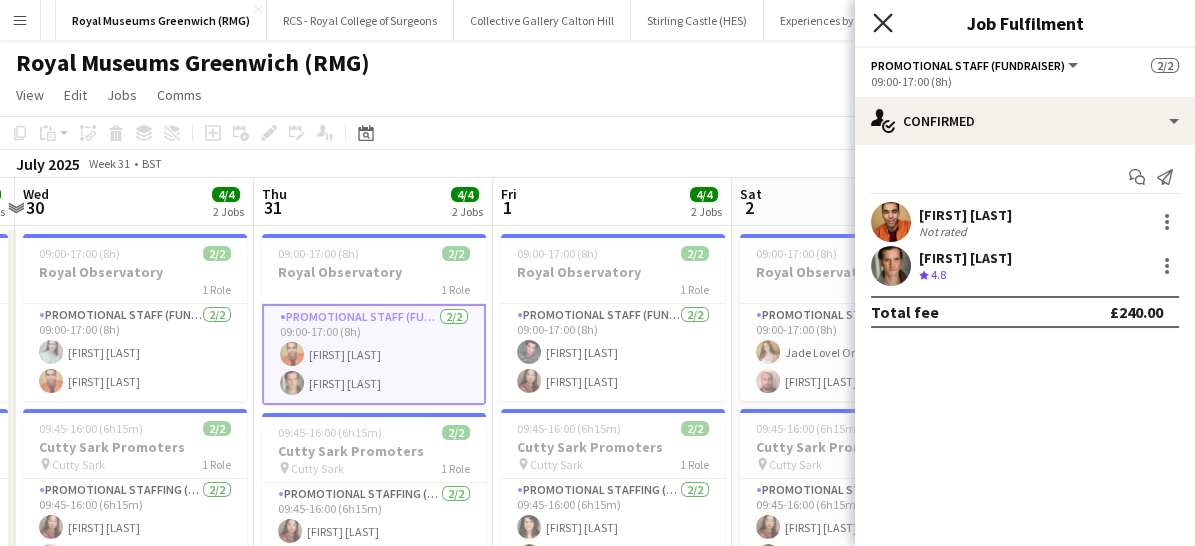 click 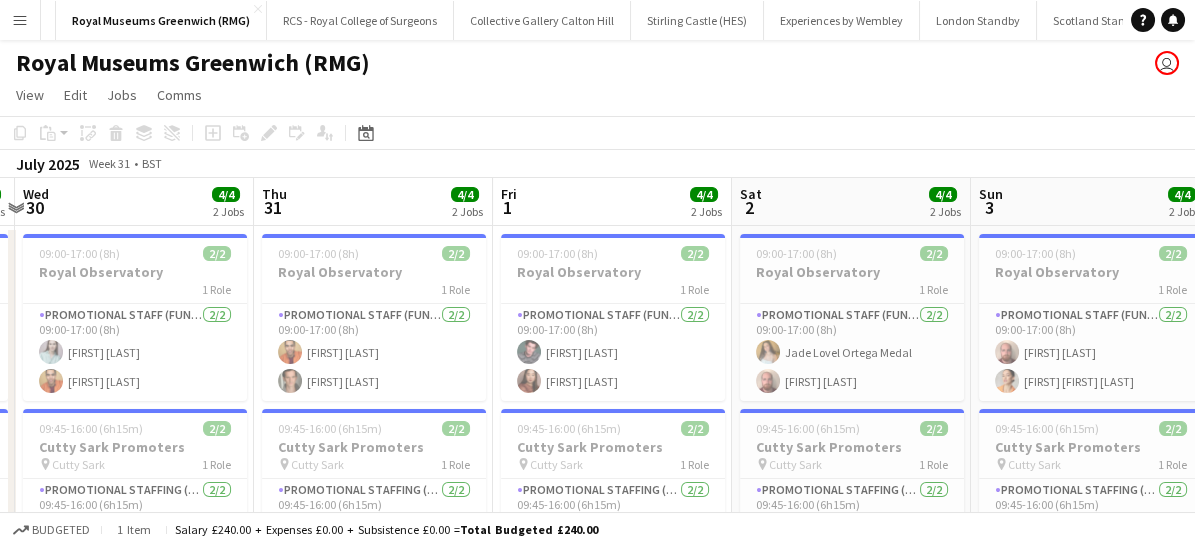 click on "Menu" at bounding box center [20, 20] 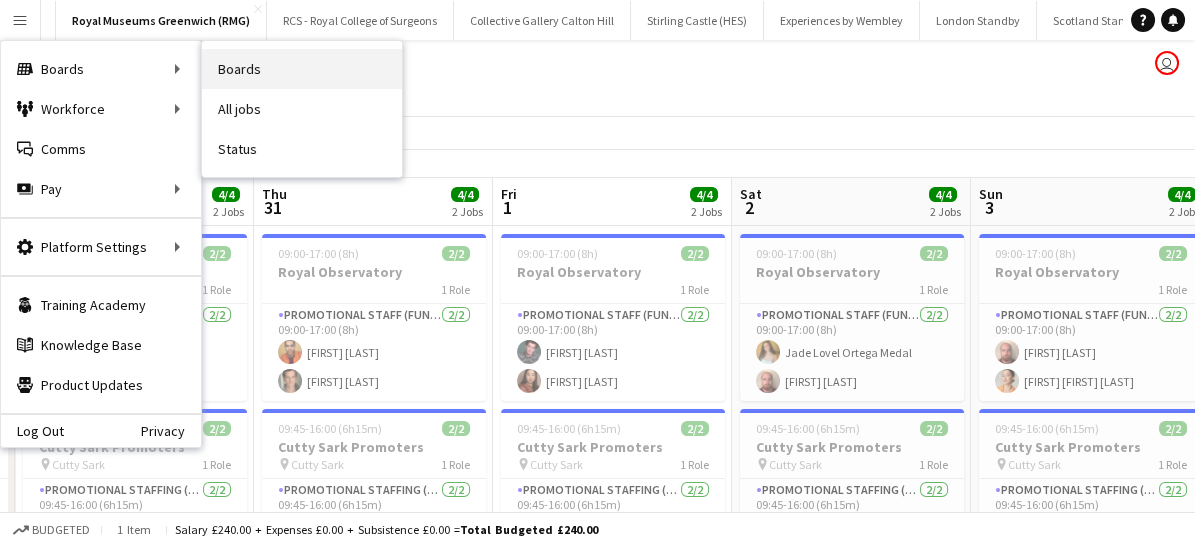 click on "Boards" at bounding box center [302, 69] 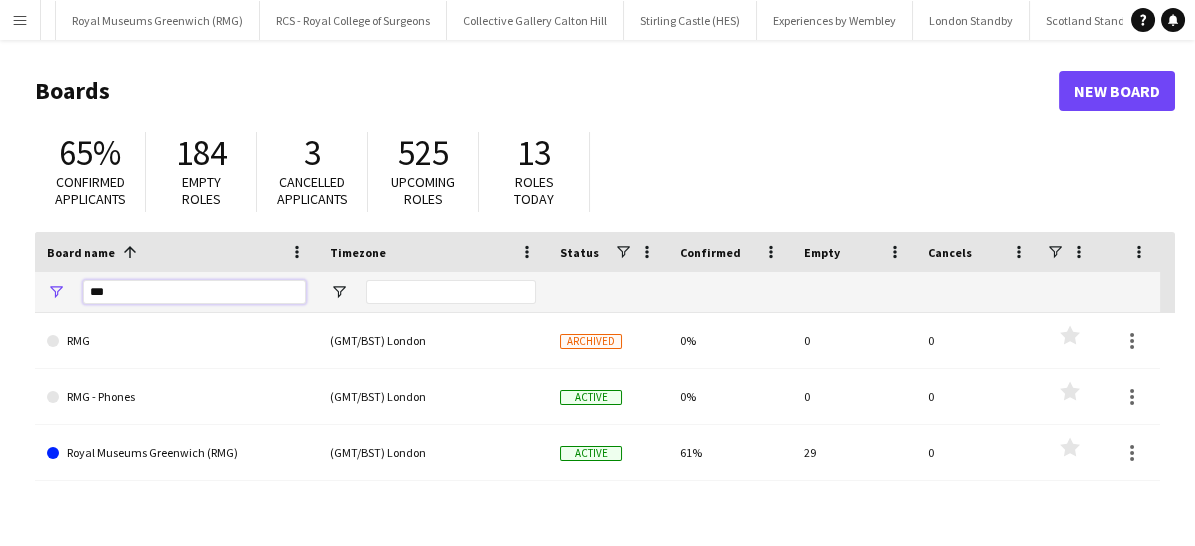 drag, startPoint x: 146, startPoint y: 293, endPoint x: 52, endPoint y: 284, distance: 94.42987 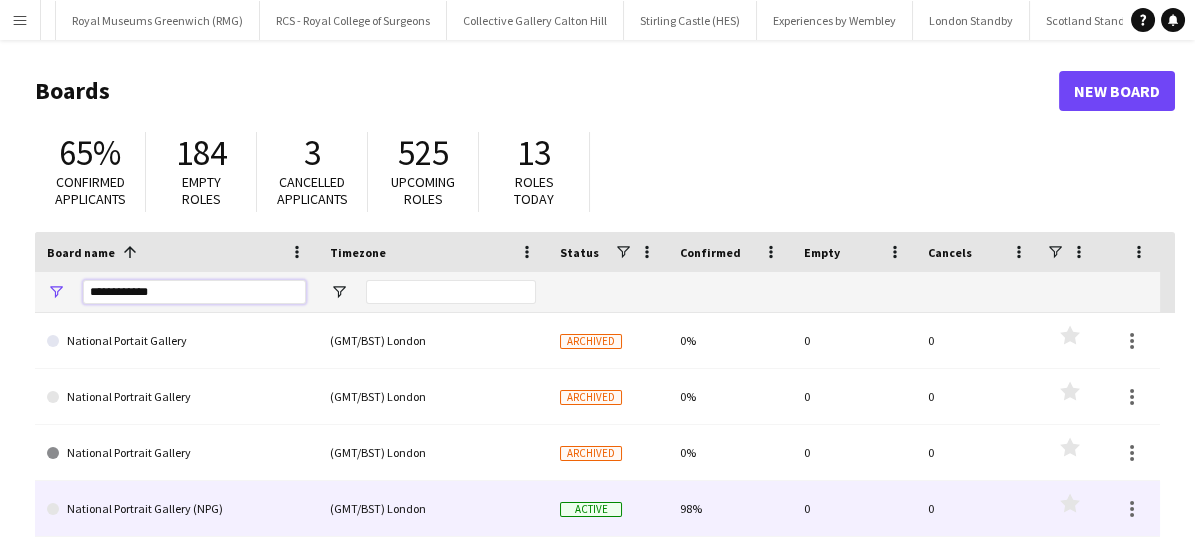 type on "**********" 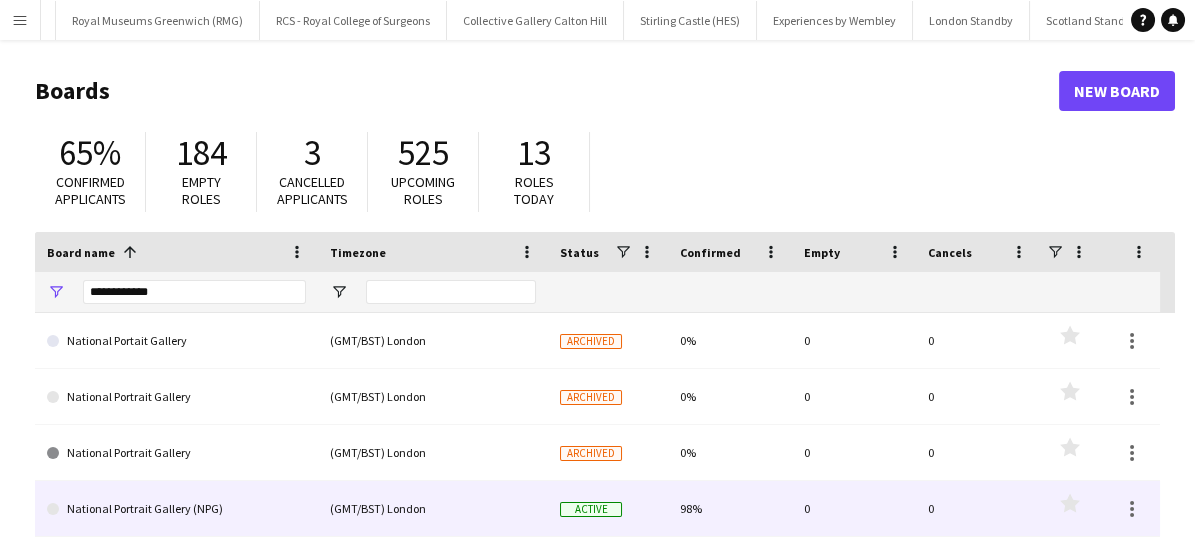 click on "National Portrait Gallery (NPG)" 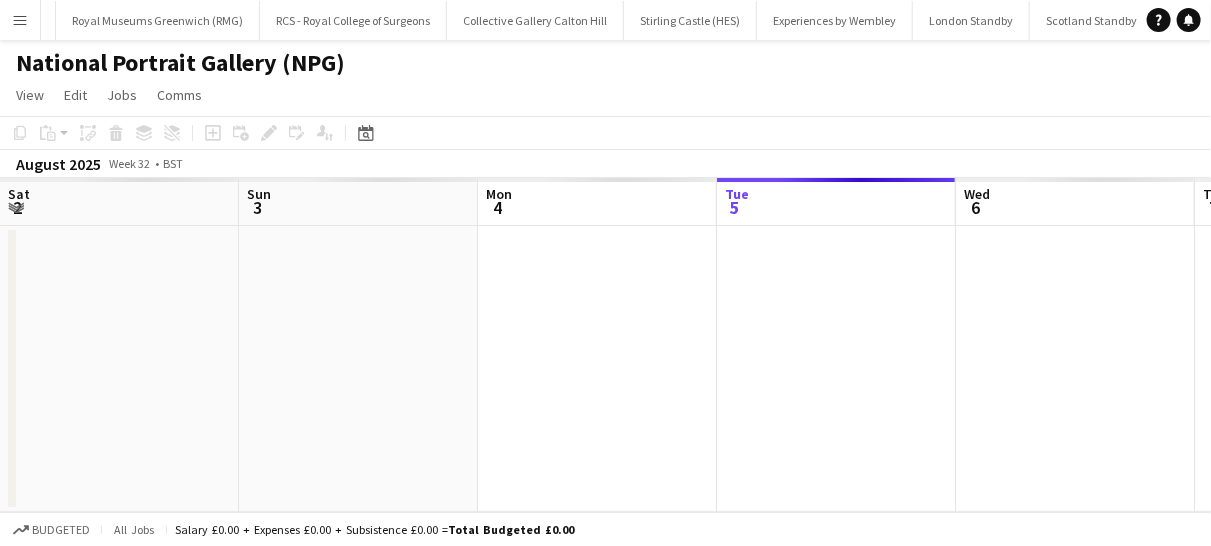 scroll, scrollTop: 0, scrollLeft: 1514, axis: horizontal 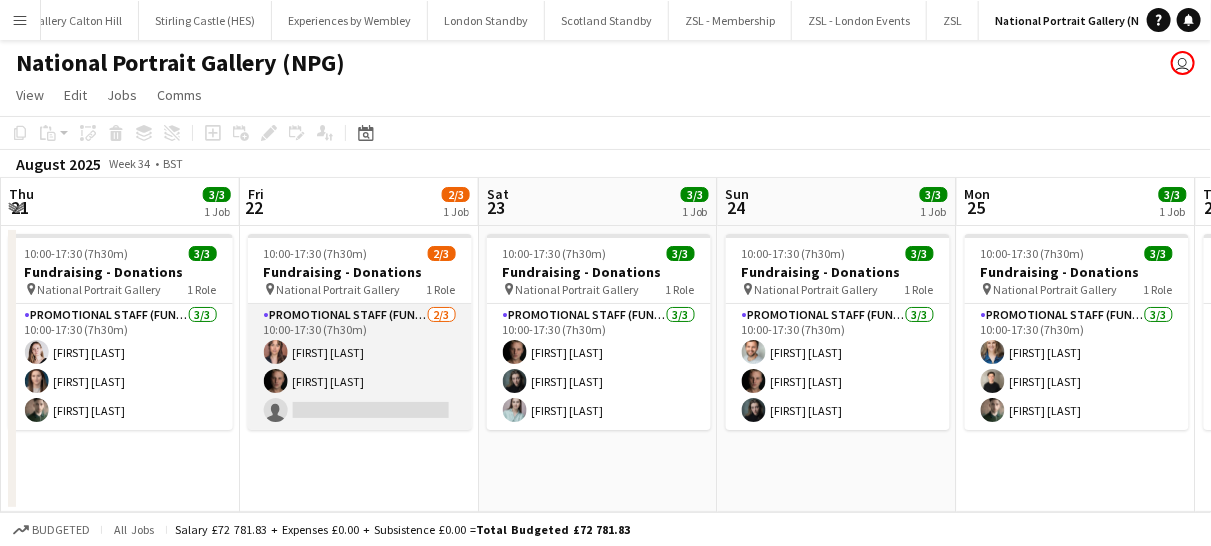 click on "Promotional Staff (Fundraiser)   2/3   10:00-17:30 (7h30m)
[FIRST] [LAST] [FIRST]
single-neutral-actions" at bounding box center [360, 367] 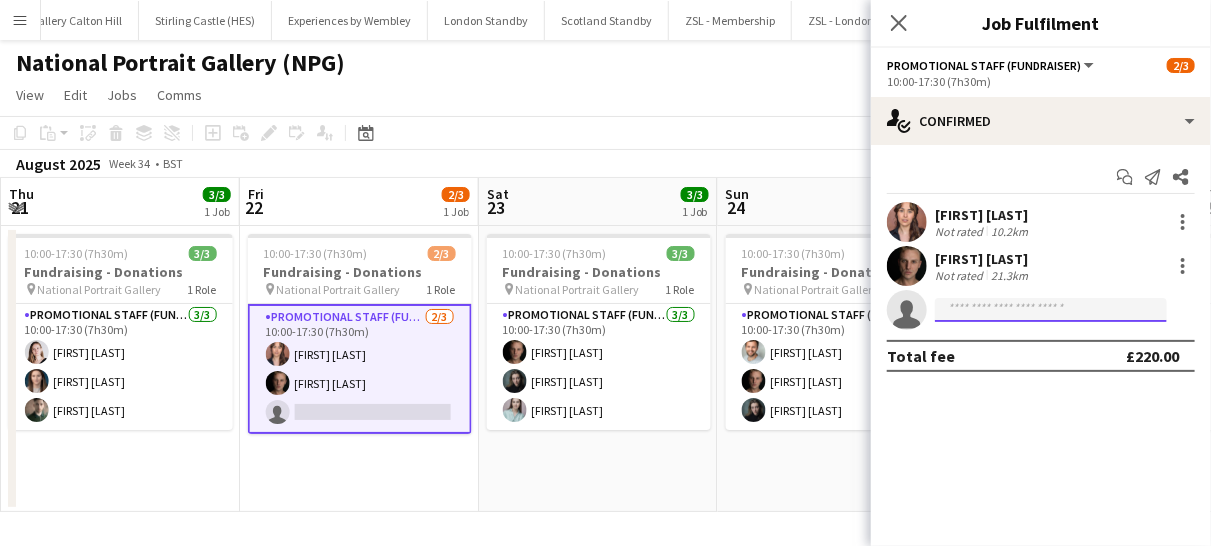 click 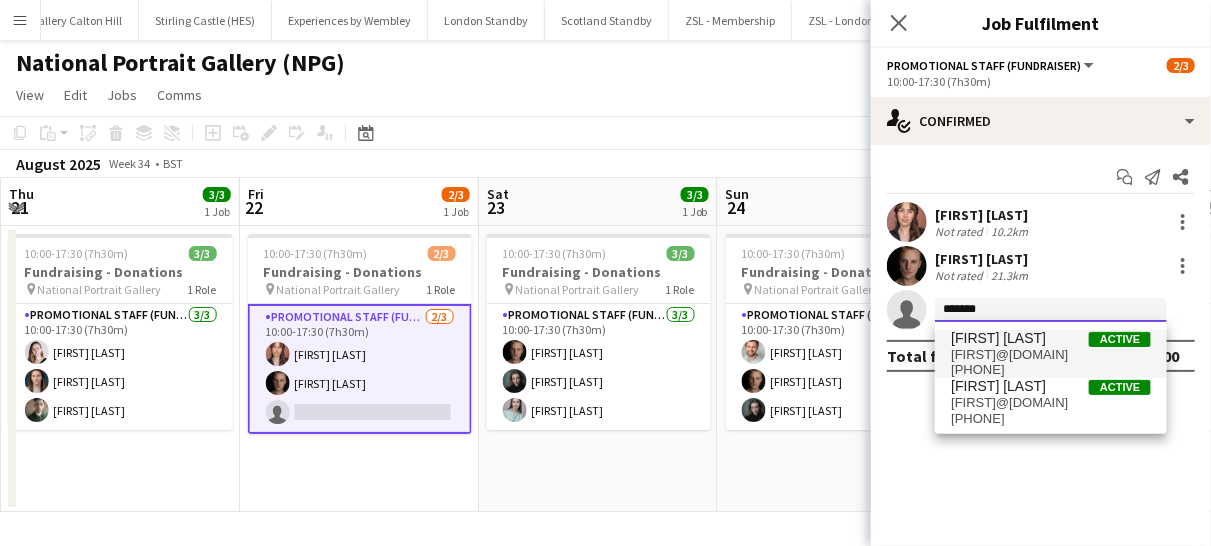 type on "*******" 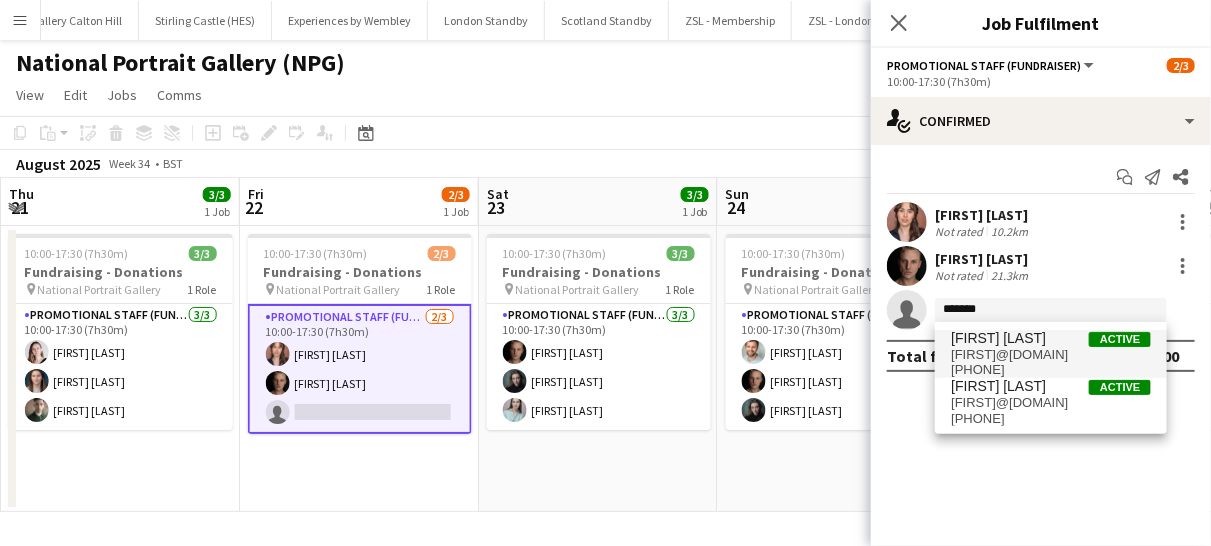 click on "[FIRST]@[DOMAIN]" at bounding box center [1051, 355] 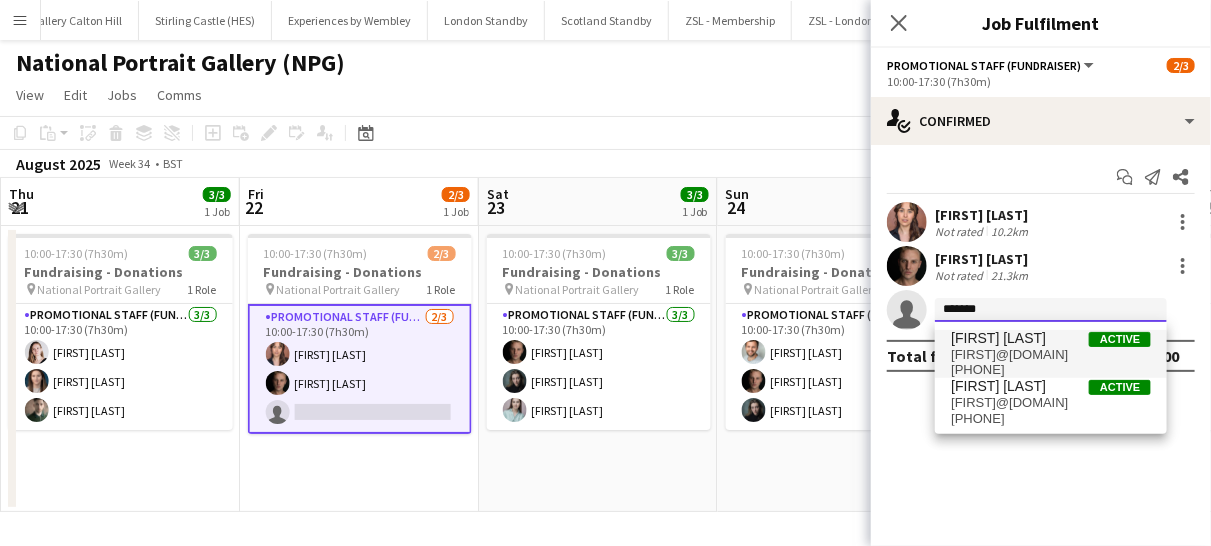 type 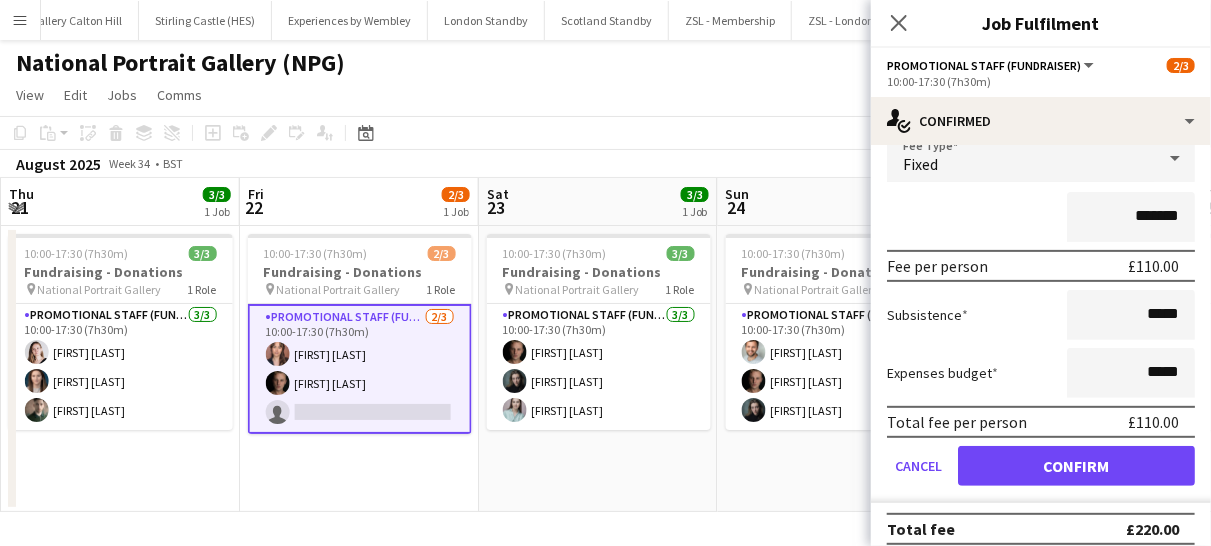 scroll, scrollTop: 235, scrollLeft: 0, axis: vertical 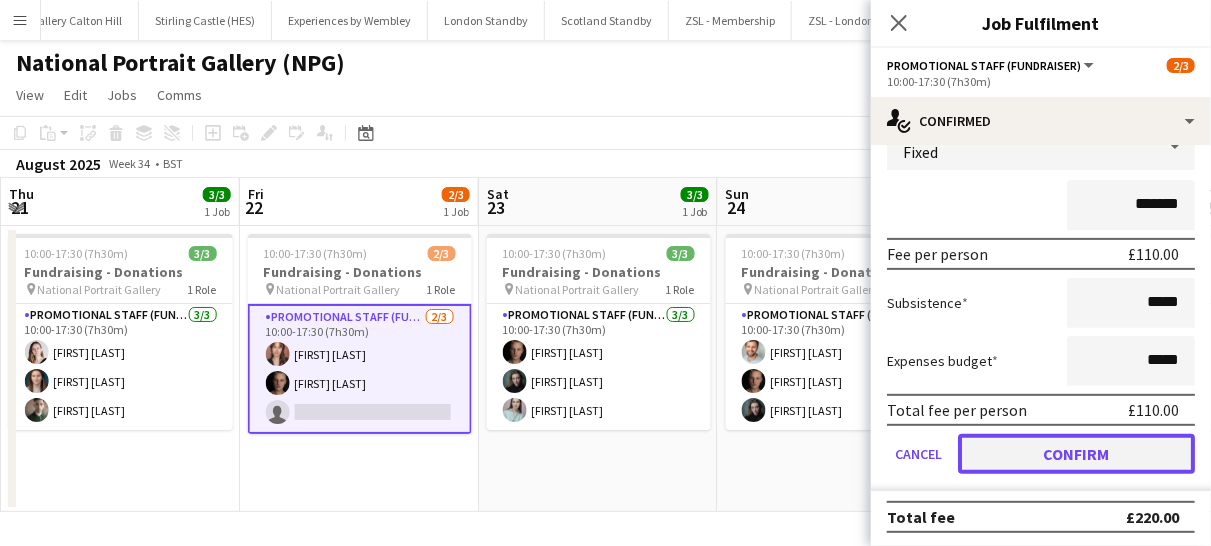 click on "Confirm" at bounding box center [1076, 454] 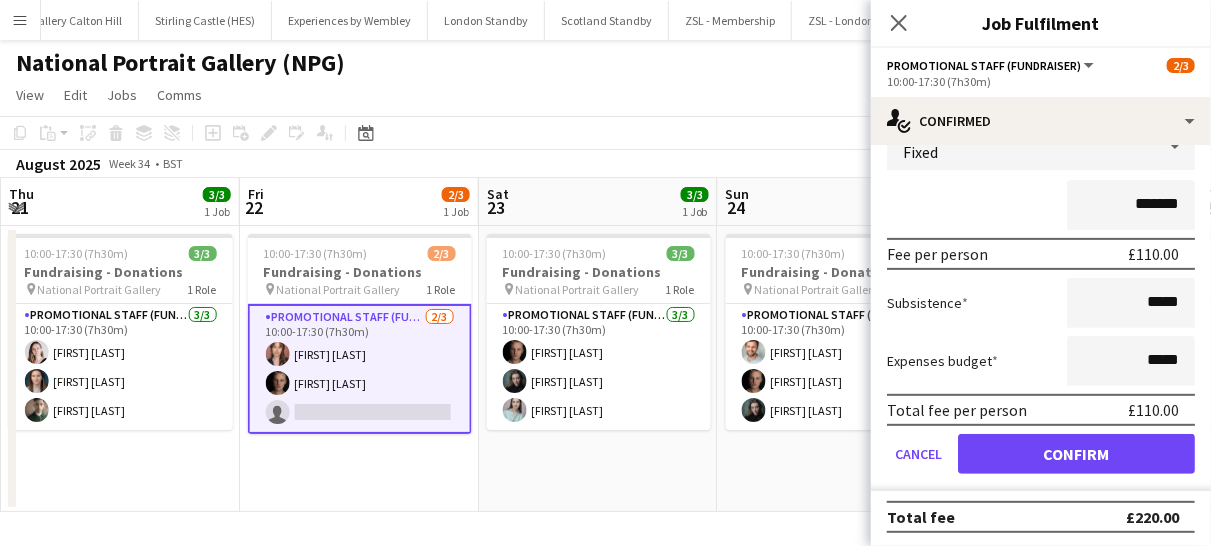 scroll, scrollTop: 0, scrollLeft: 0, axis: both 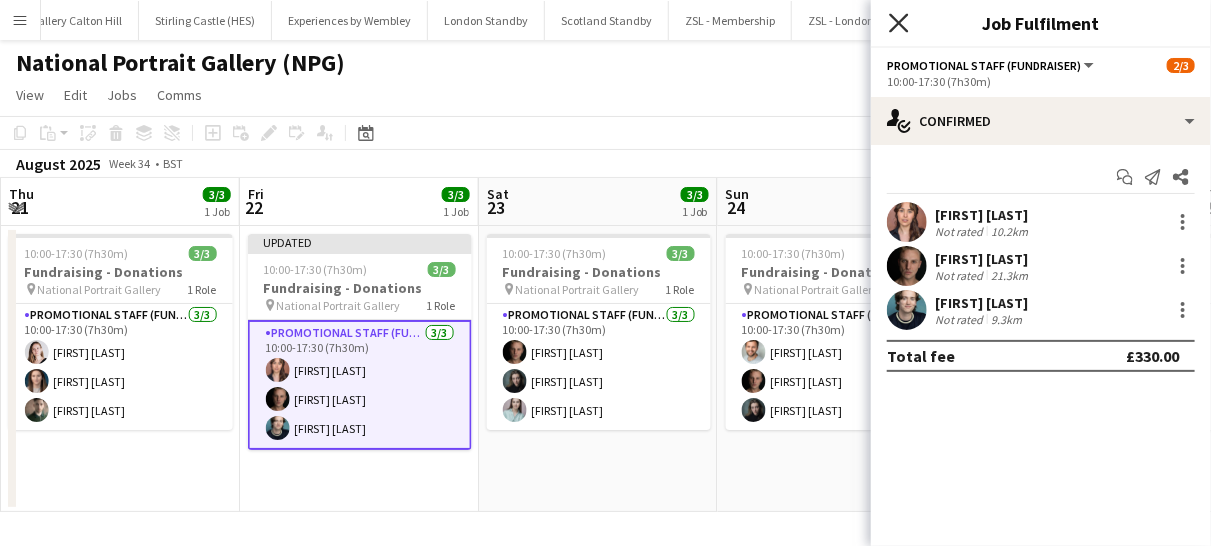 click on "Close pop-in" 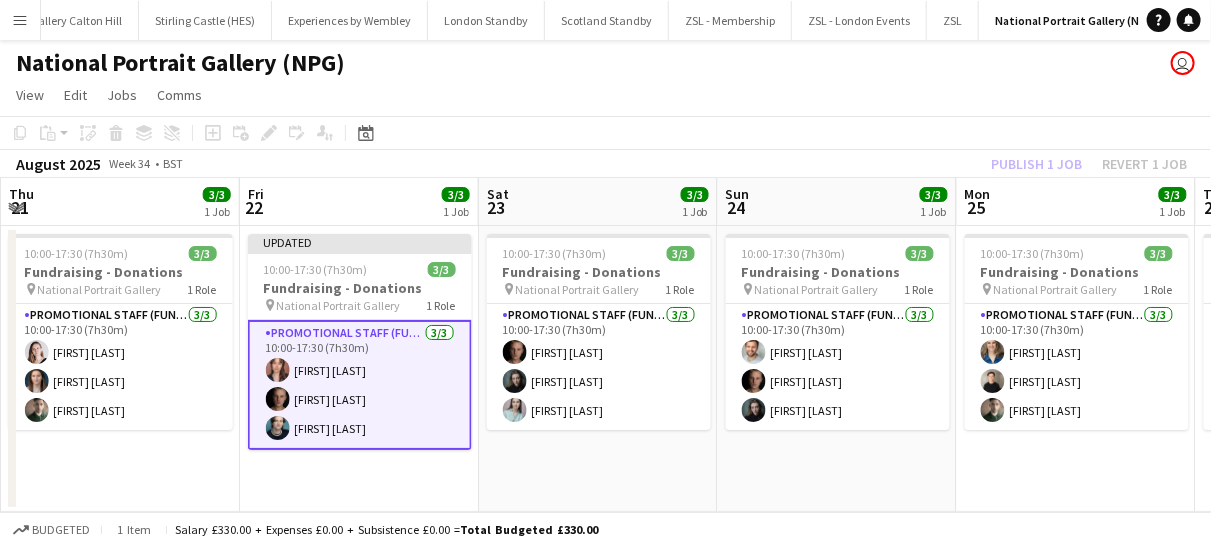 click on "Promotional Staff (Fundraiser)   3/3   10:00-17:30 (7h30m)
[FIRST] [LAST] [FIRST] [LAST]" at bounding box center [360, 385] 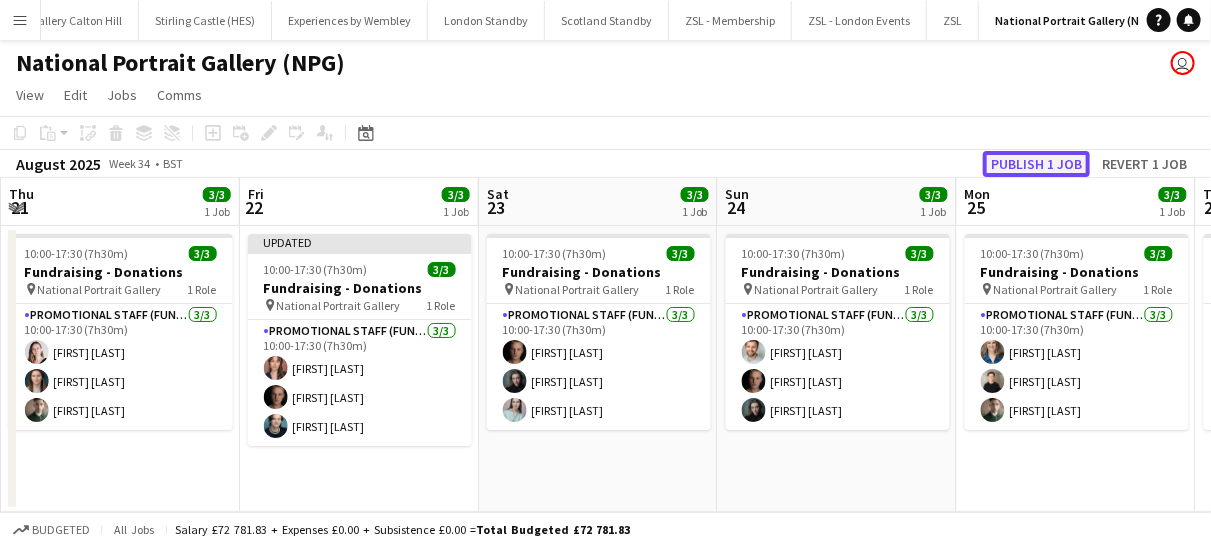 click on "Publish 1 job" 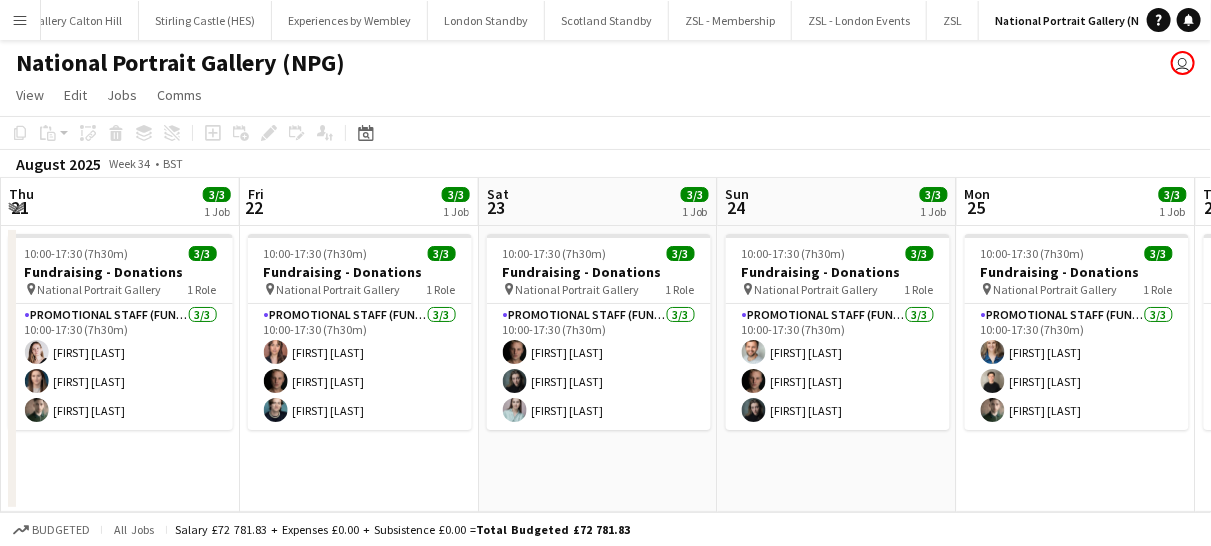 click on "Menu" at bounding box center (20, 20) 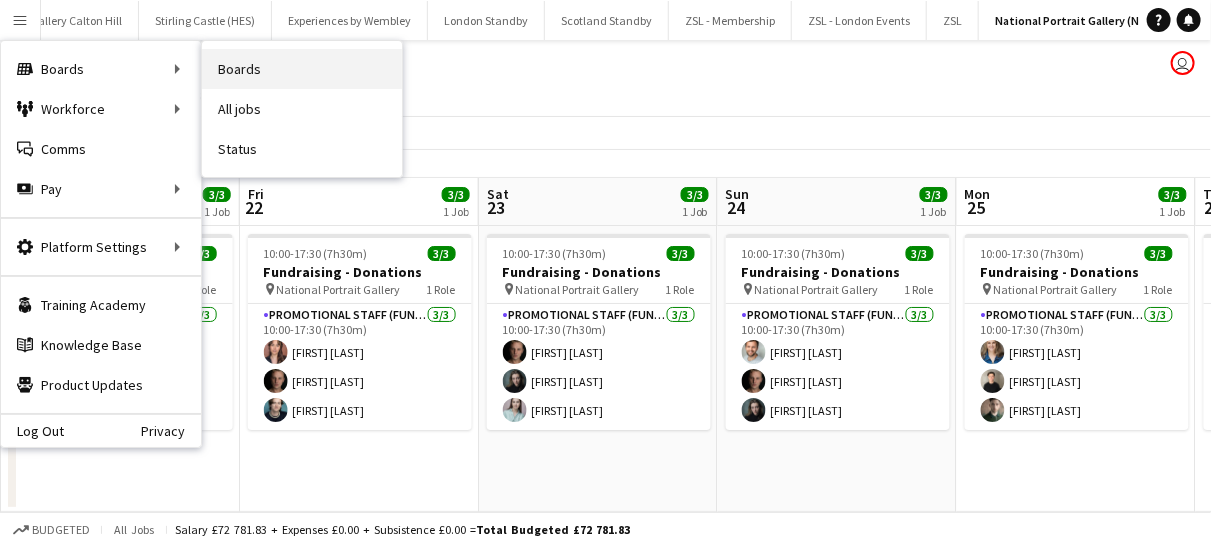 click on "Boards" at bounding box center [302, 69] 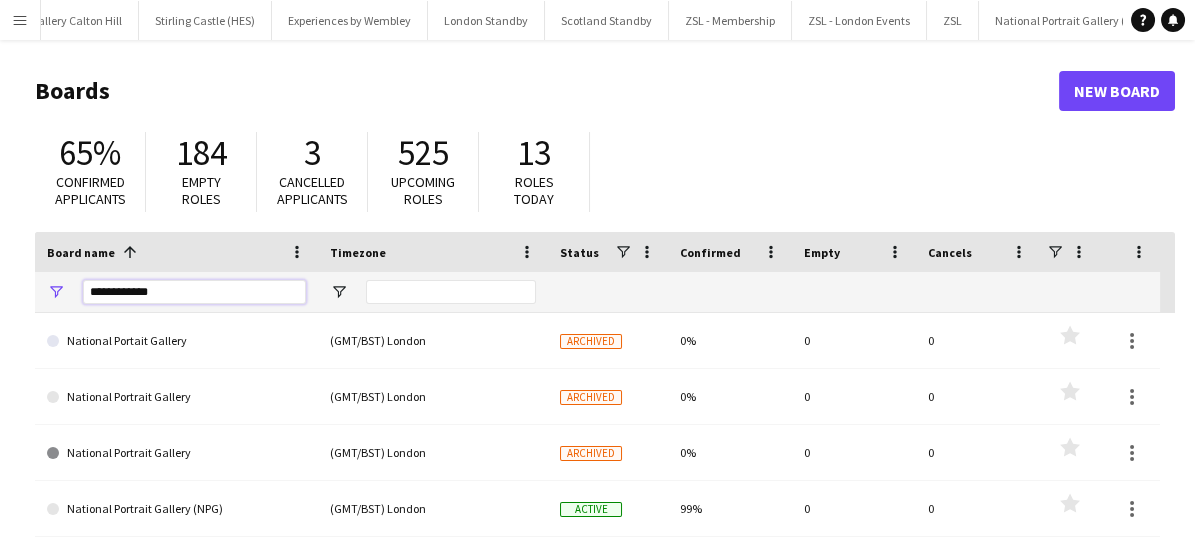 drag, startPoint x: 187, startPoint y: 286, endPoint x: 57, endPoint y: 286, distance: 130 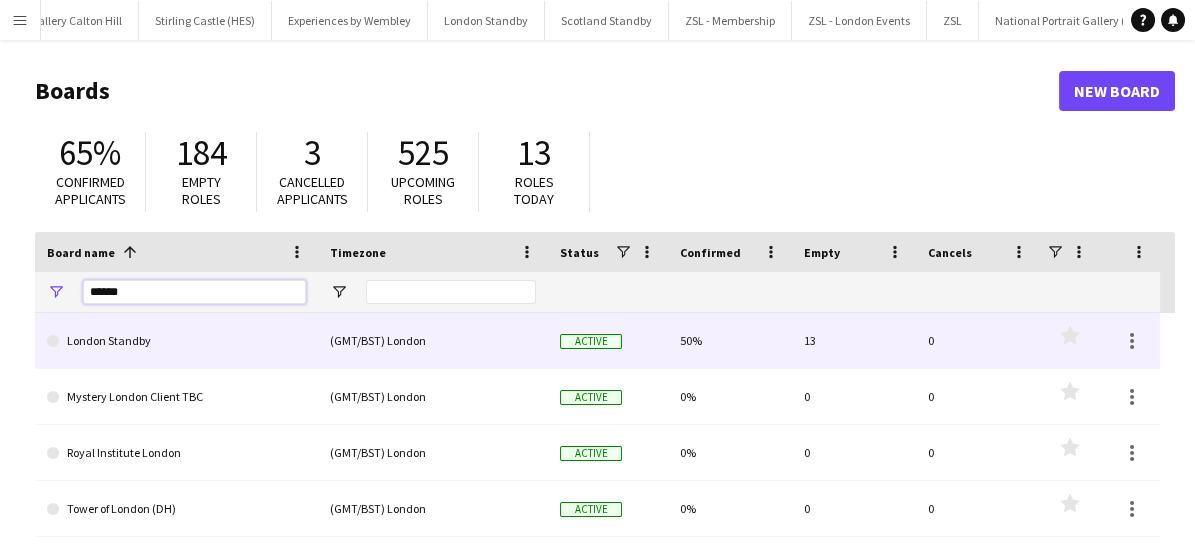type on "******" 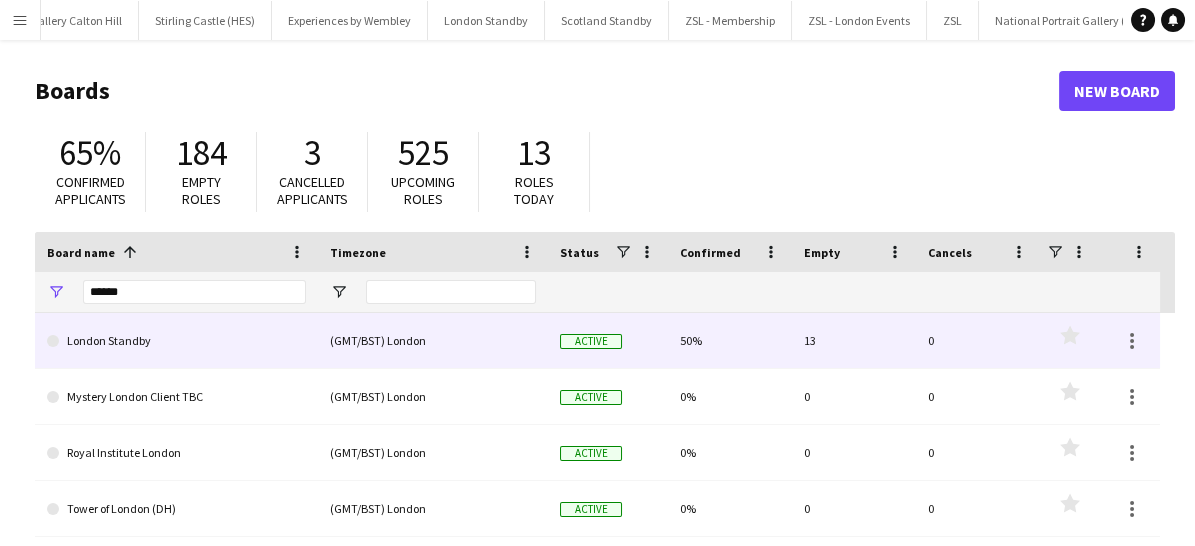 click on "London Standby" 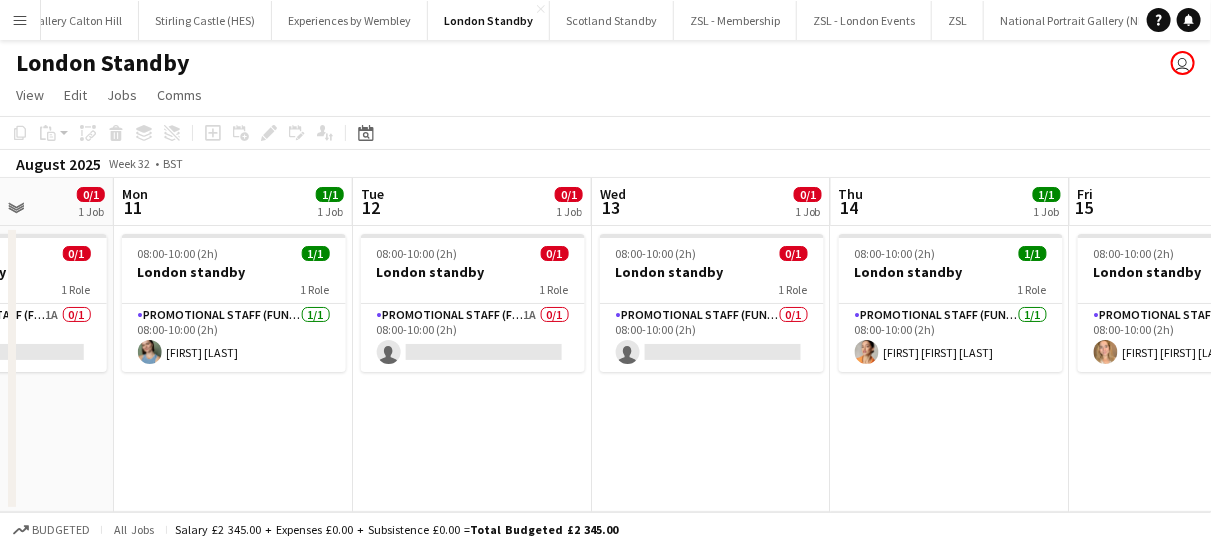 scroll, scrollTop: 0, scrollLeft: 618, axis: horizontal 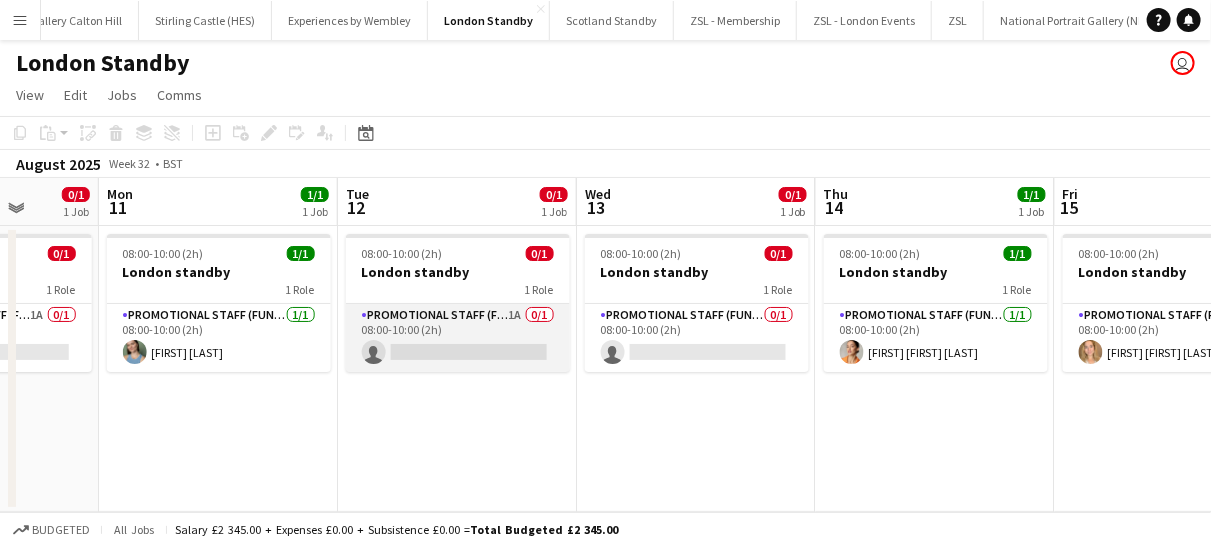 click on "Promotional Staff (Fundraiser)   1A   0/1   08:00-10:00 (2h)
single-neutral-actions" at bounding box center [458, 338] 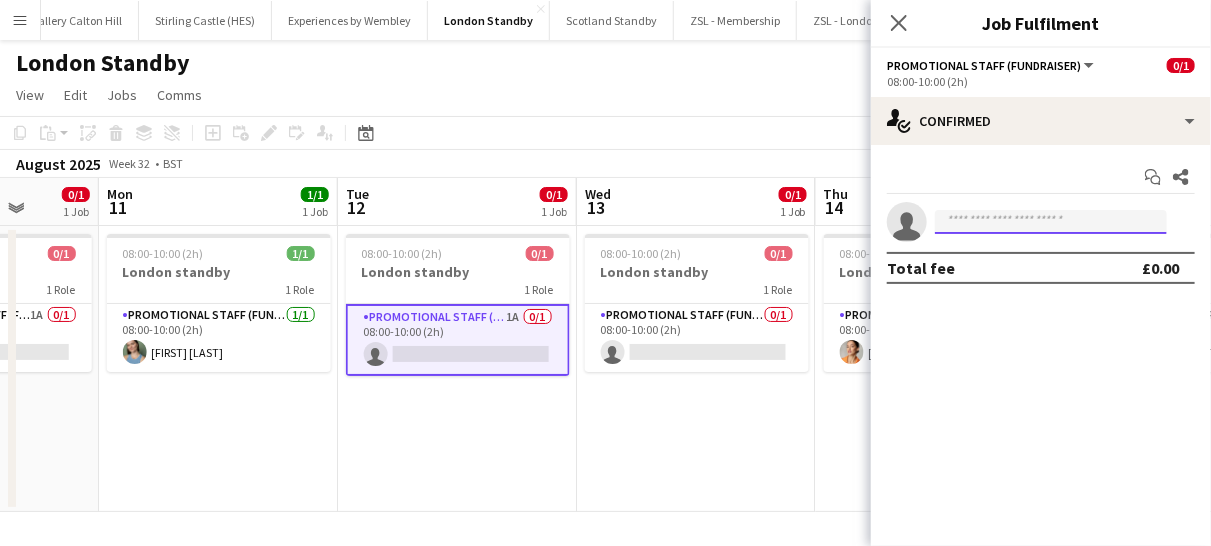 click at bounding box center (1051, 222) 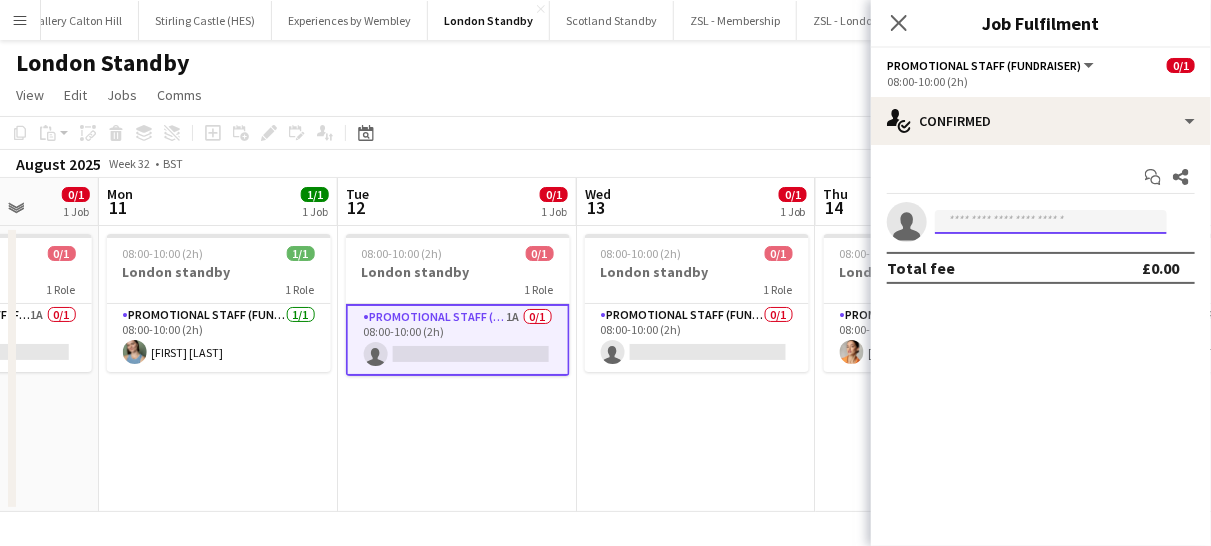 type on "*" 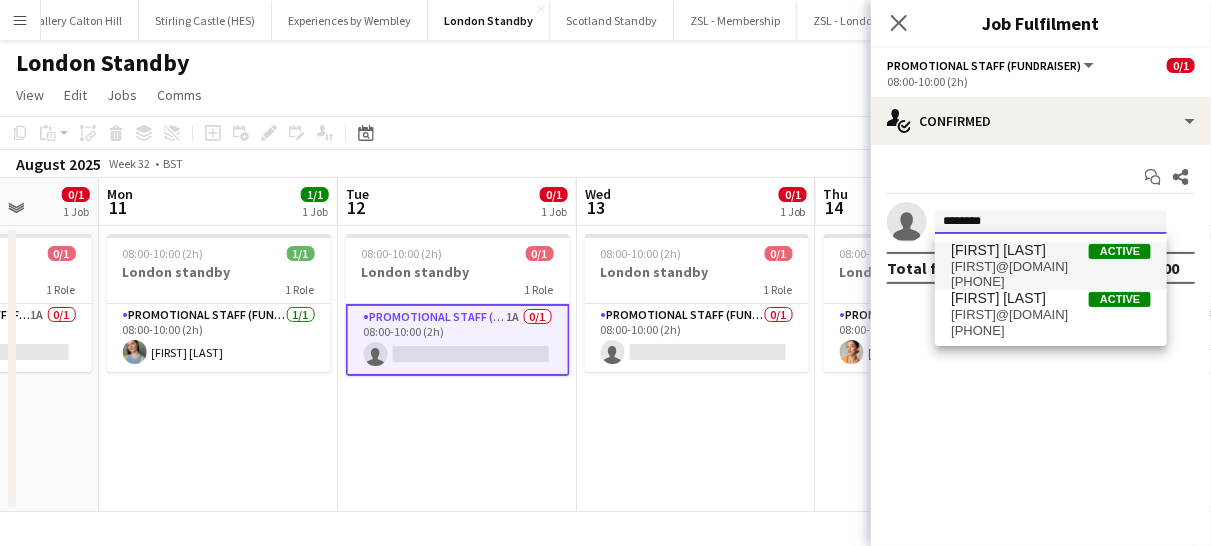 type on "*******" 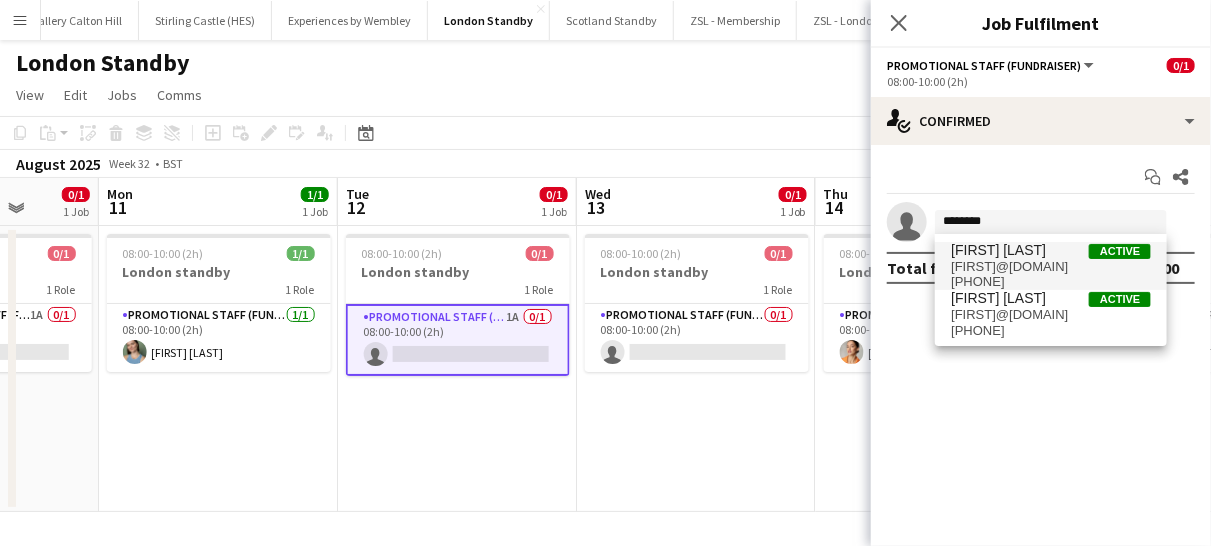 click on "[FIRST] [LAST]" at bounding box center [998, 250] 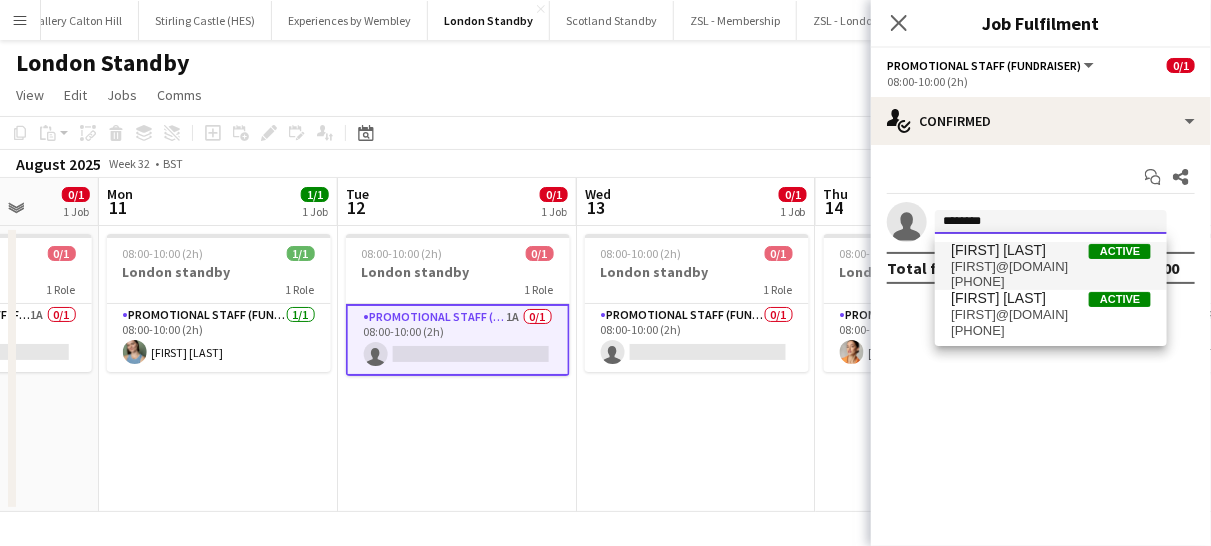 type 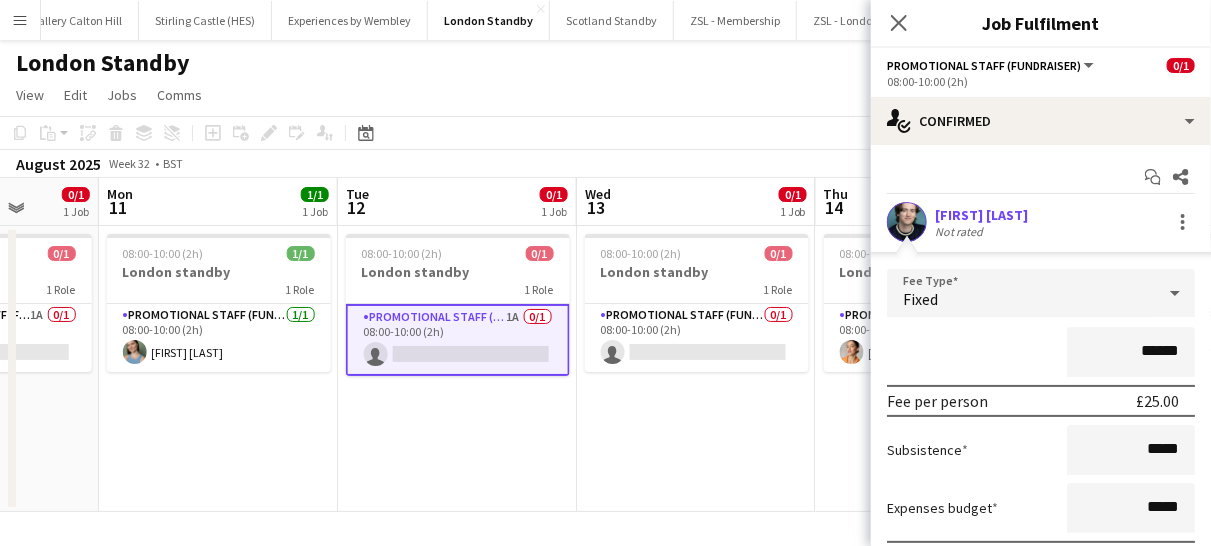 scroll, scrollTop: 147, scrollLeft: 0, axis: vertical 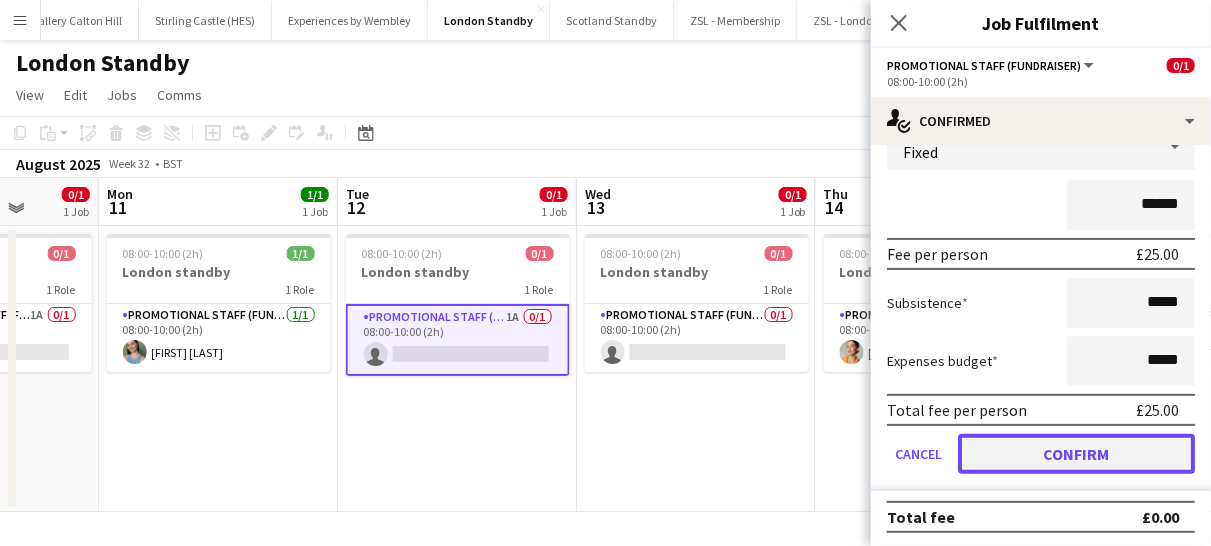 click on "Confirm" at bounding box center [1076, 454] 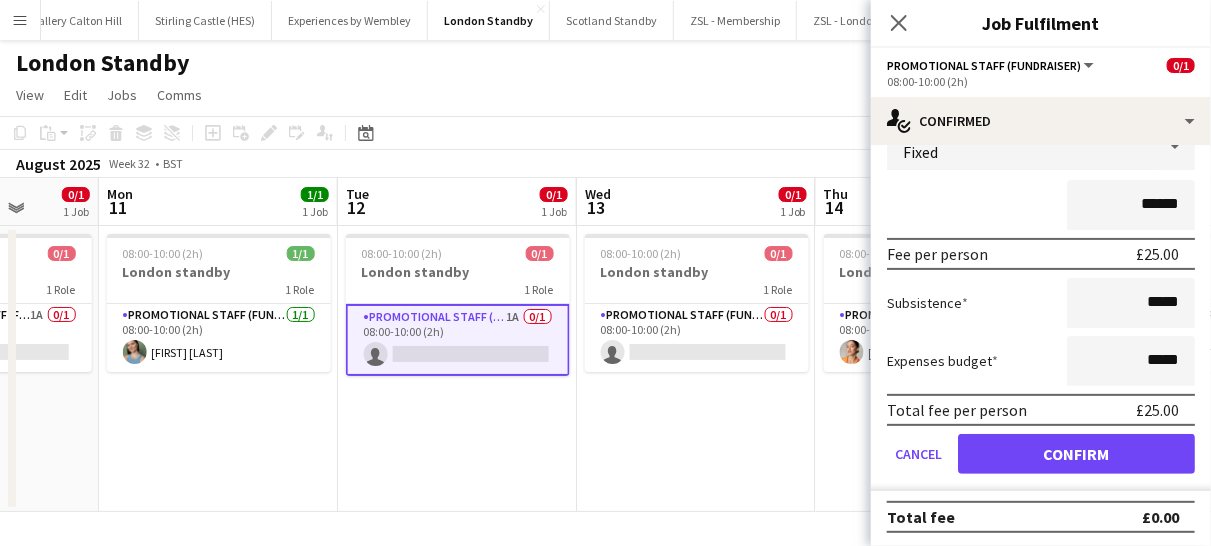 scroll, scrollTop: 0, scrollLeft: 0, axis: both 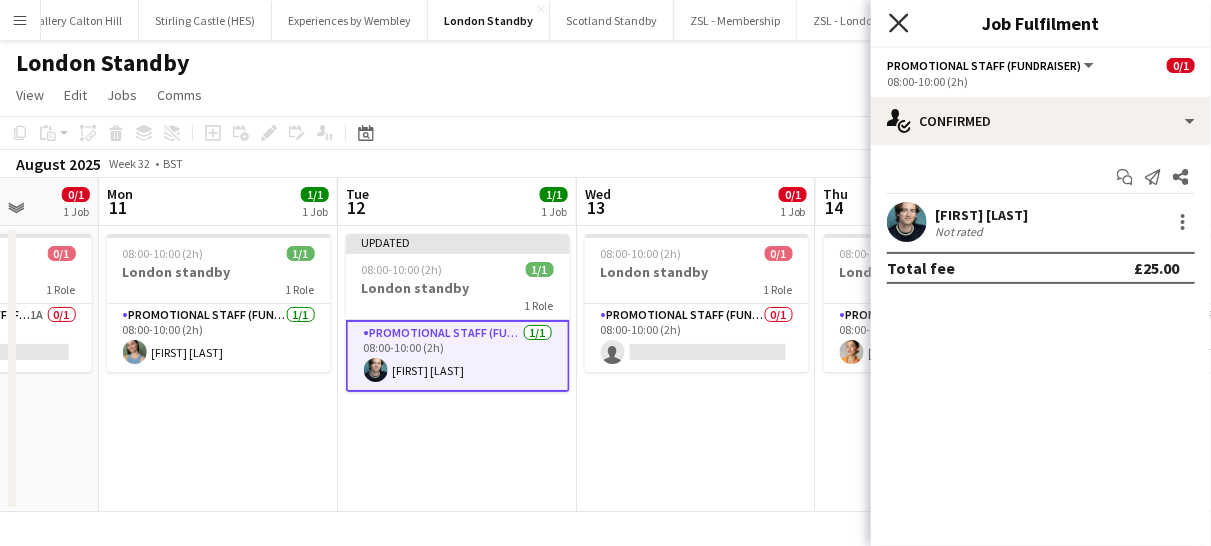 click on "Close pop-in" 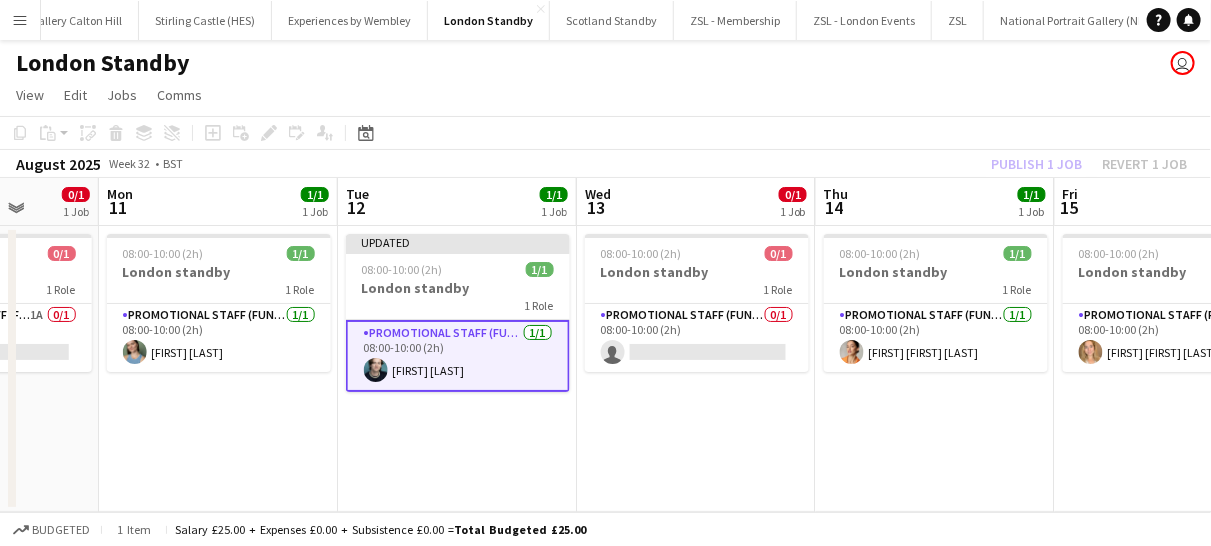 click on "Promotional Staff (Fundraiser)   1/1   08:00-10:00 (2h)
[FIRST] [LAST]" at bounding box center (458, 356) 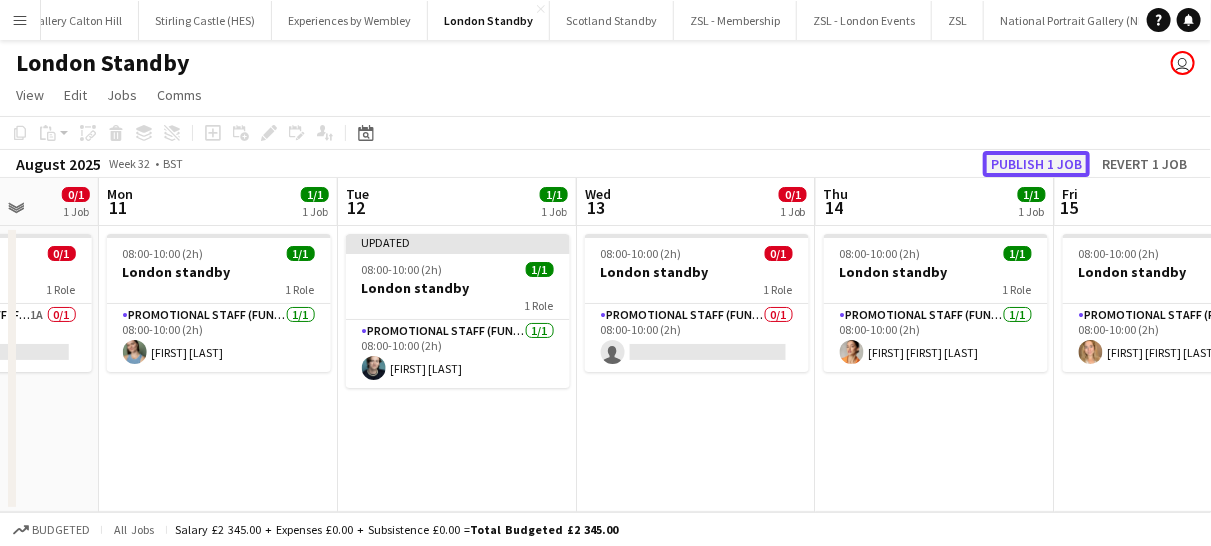 click on "Publish 1 job" 